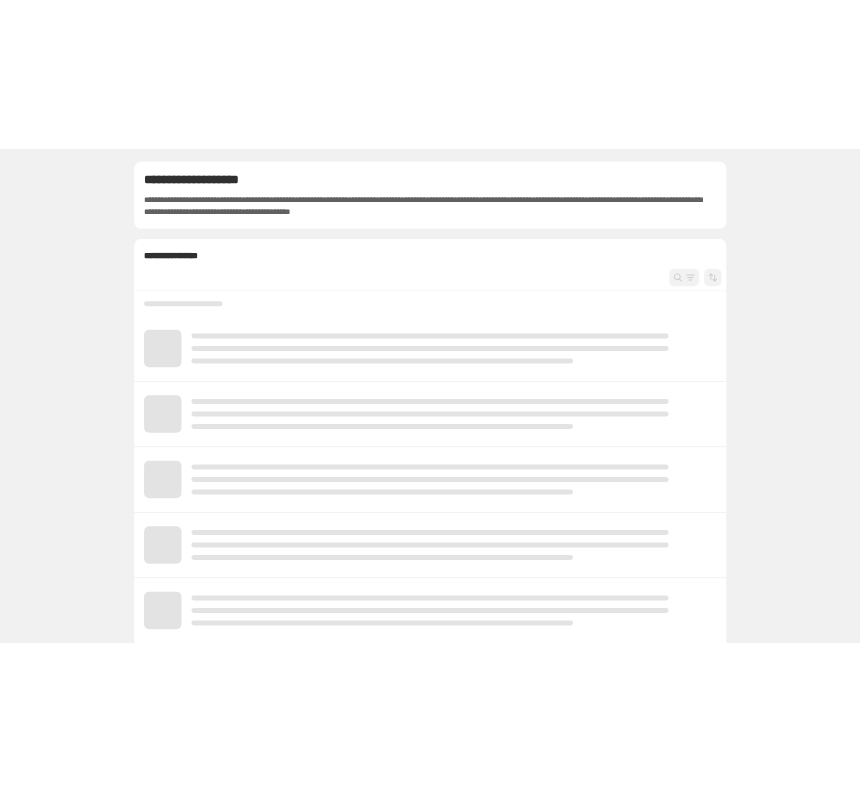 scroll, scrollTop: 0, scrollLeft: 0, axis: both 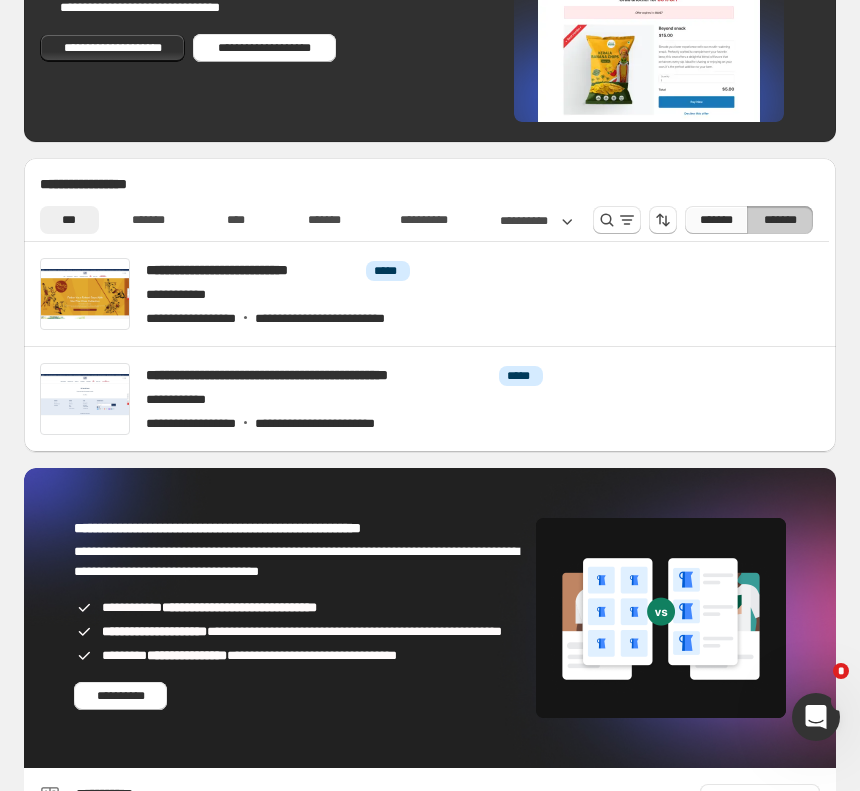 click on "*******" at bounding box center (716, 220) 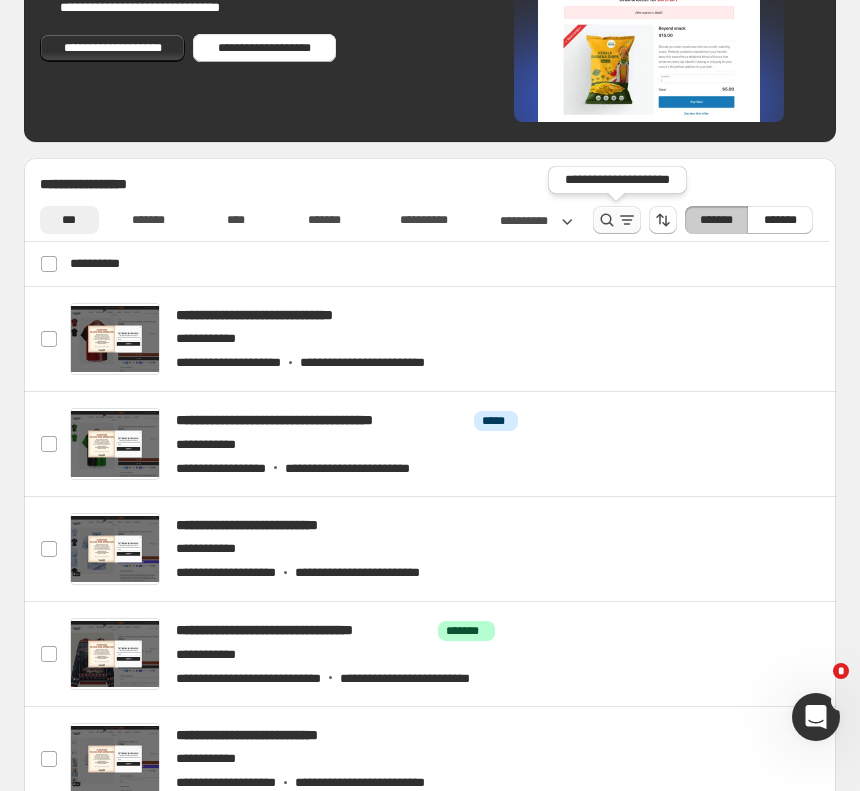 click 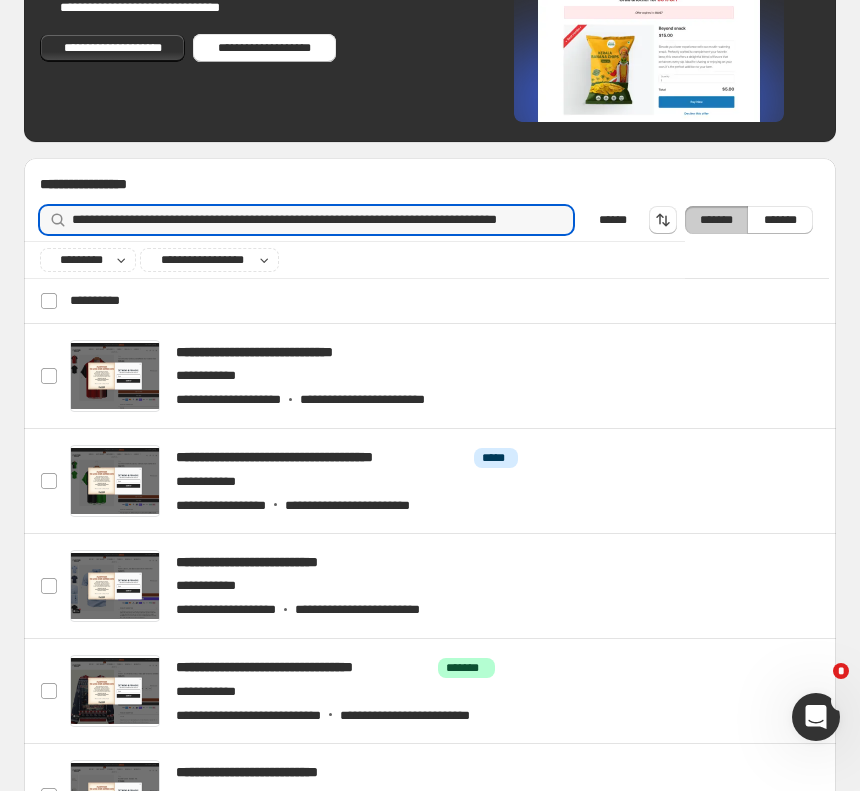 scroll, scrollTop: 0, scrollLeft: 202, axis: horizontal 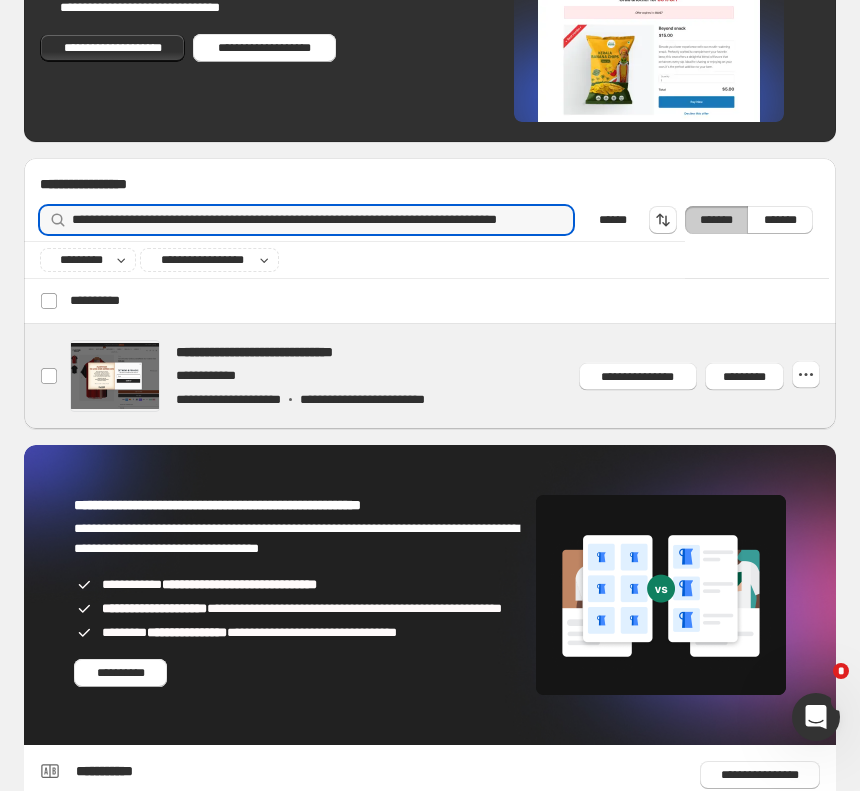 type on "**********" 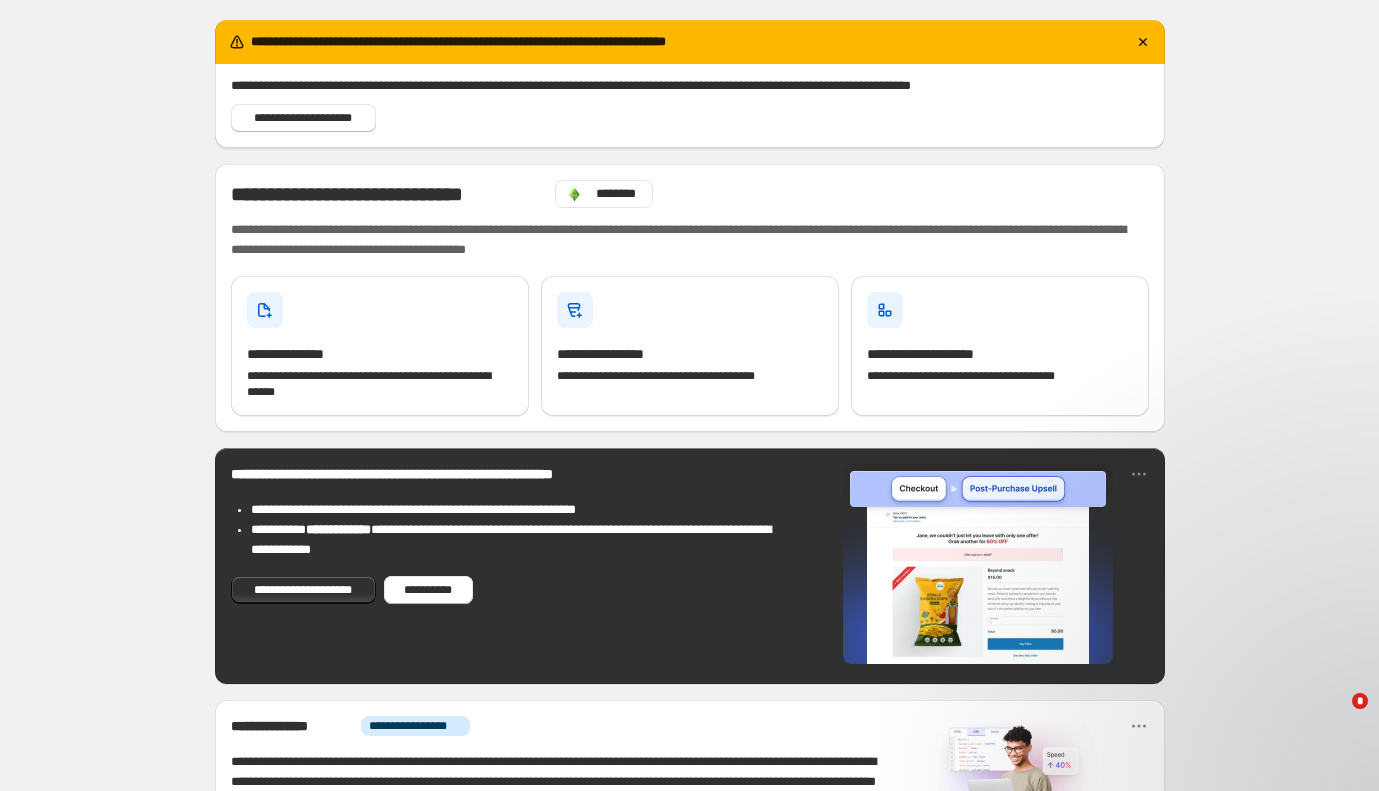 scroll, scrollTop: 0, scrollLeft: 0, axis: both 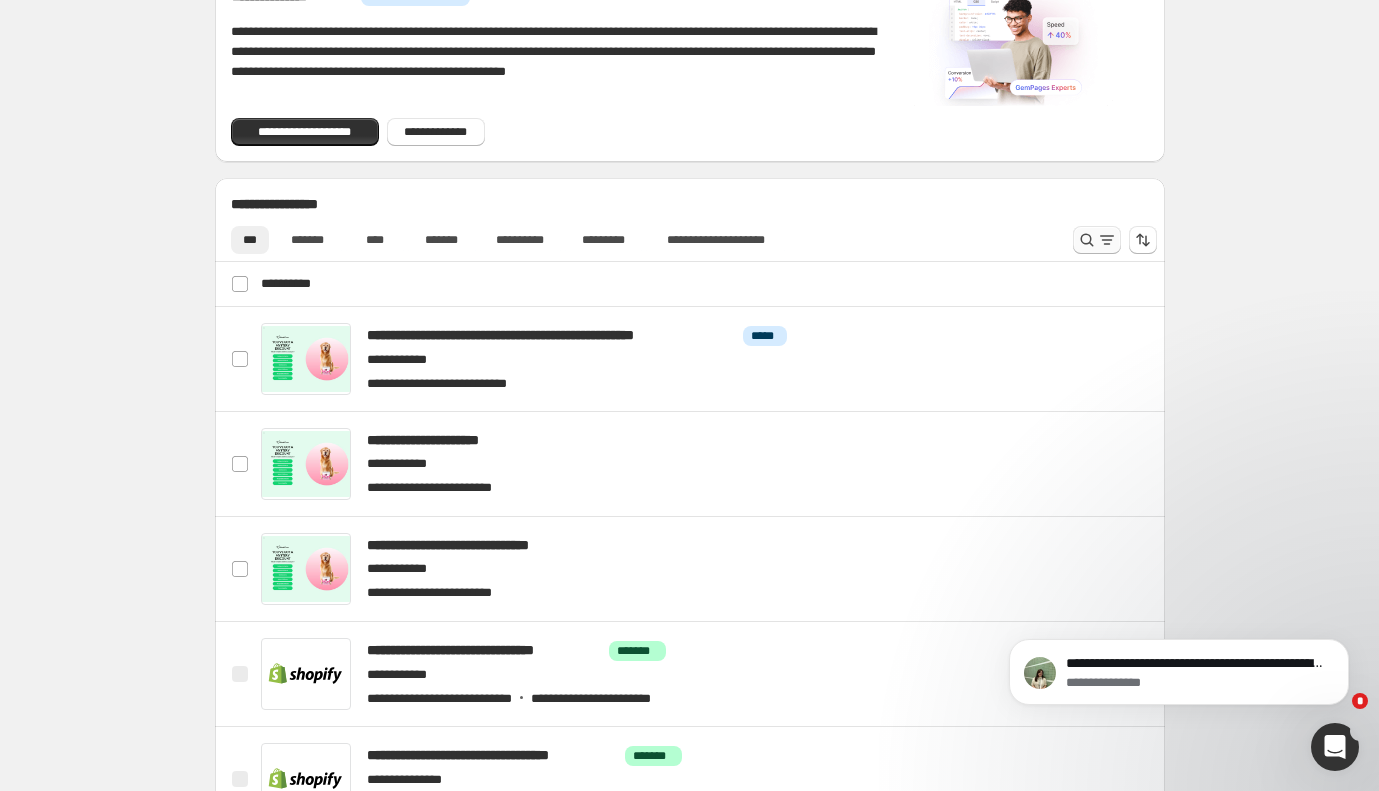 click 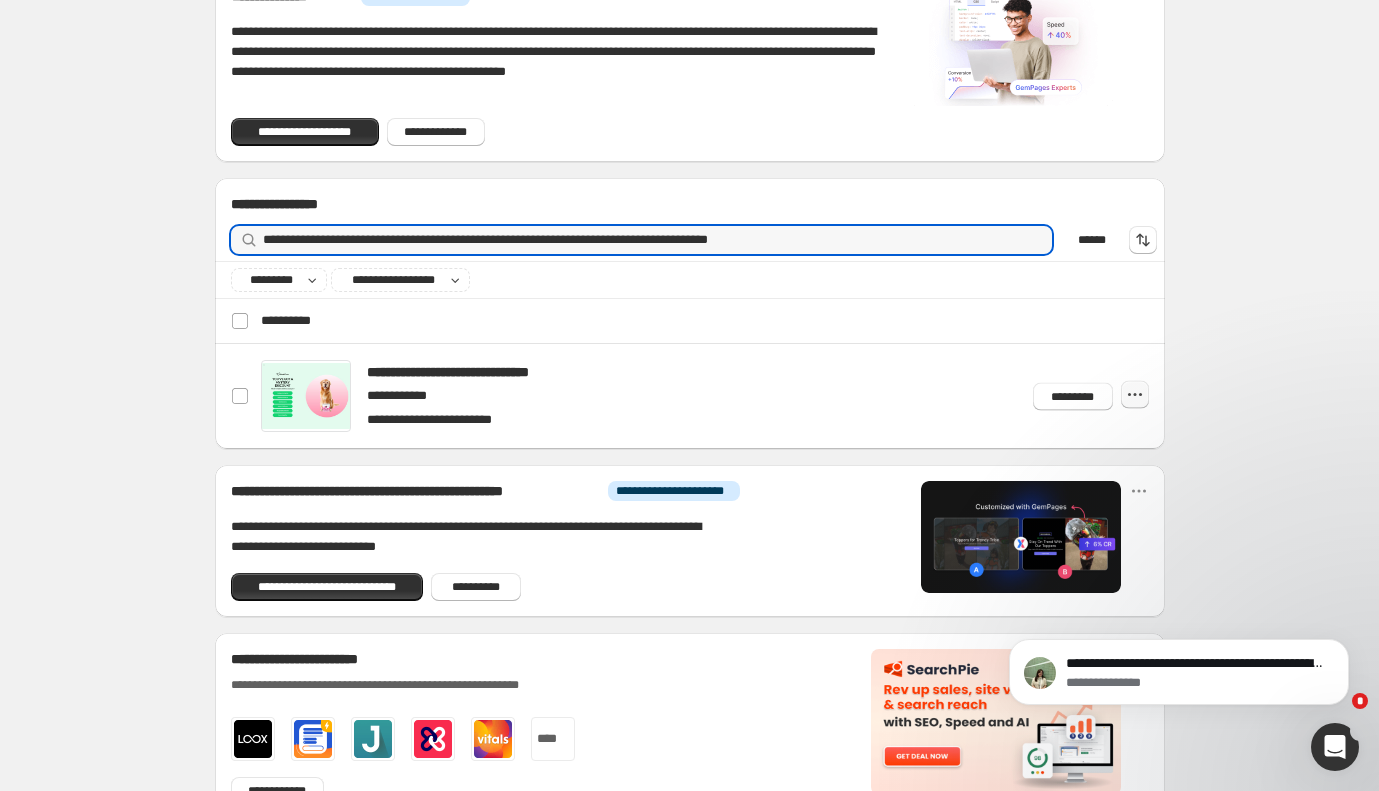 type on "**********" 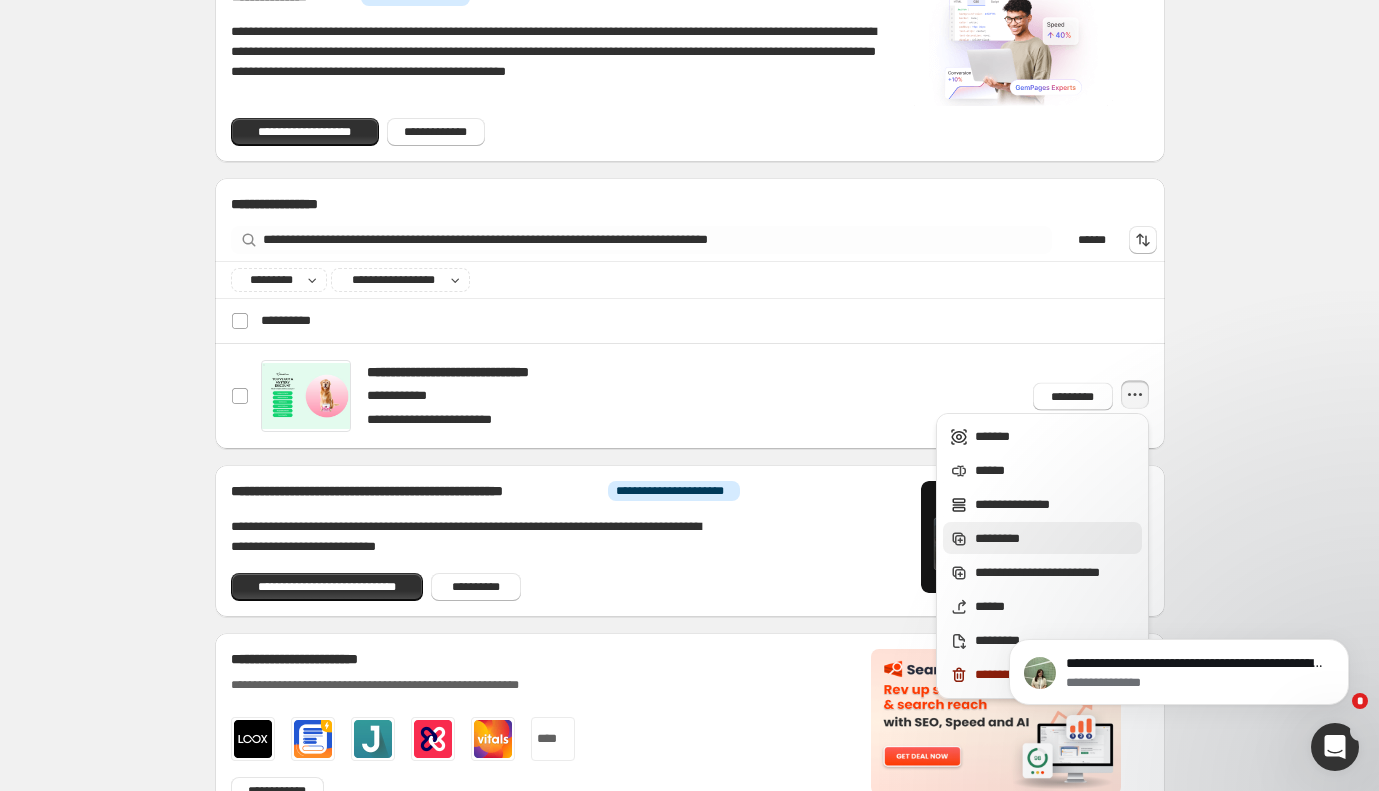click on "*********" at bounding box center [1055, 539] 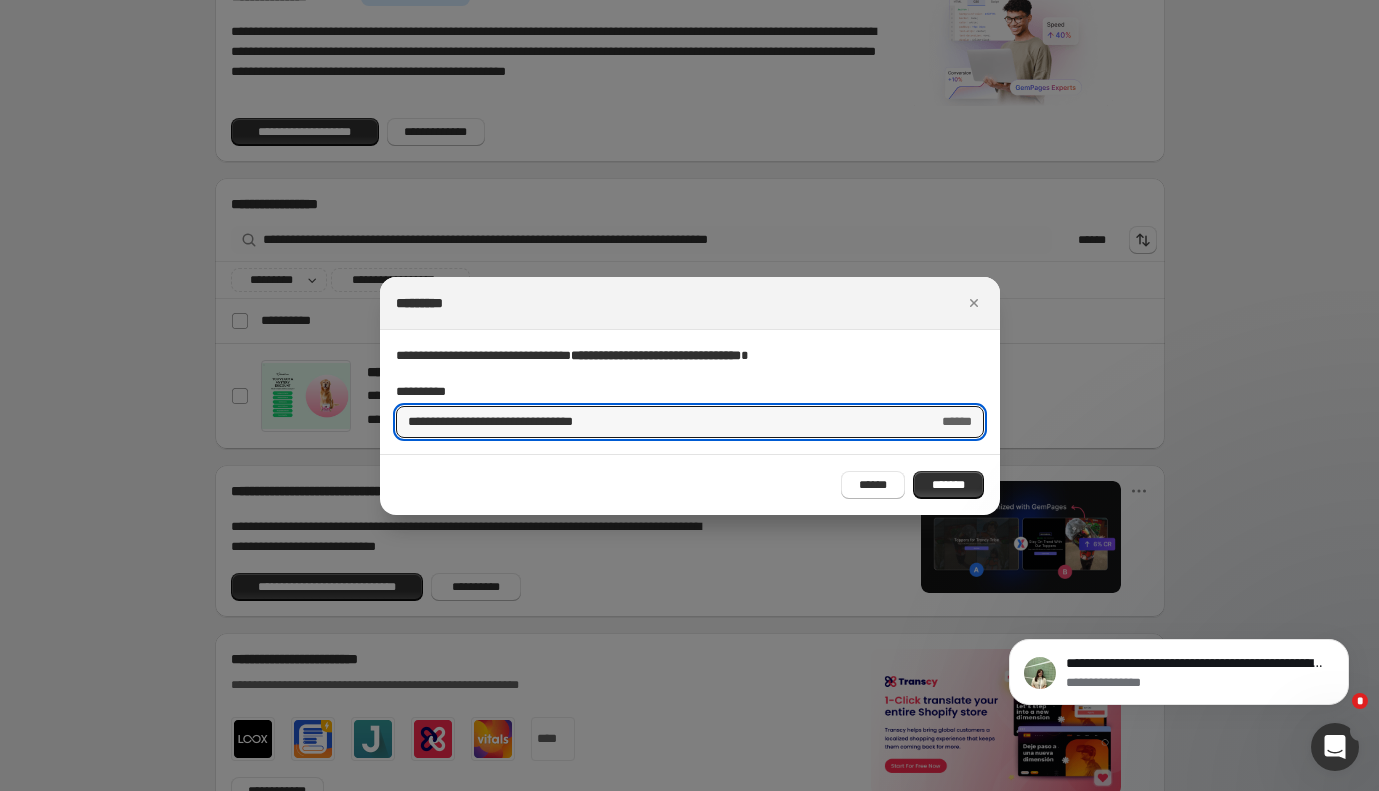 drag, startPoint x: 456, startPoint y: 424, endPoint x: 349, endPoint y: 393, distance: 111.40018 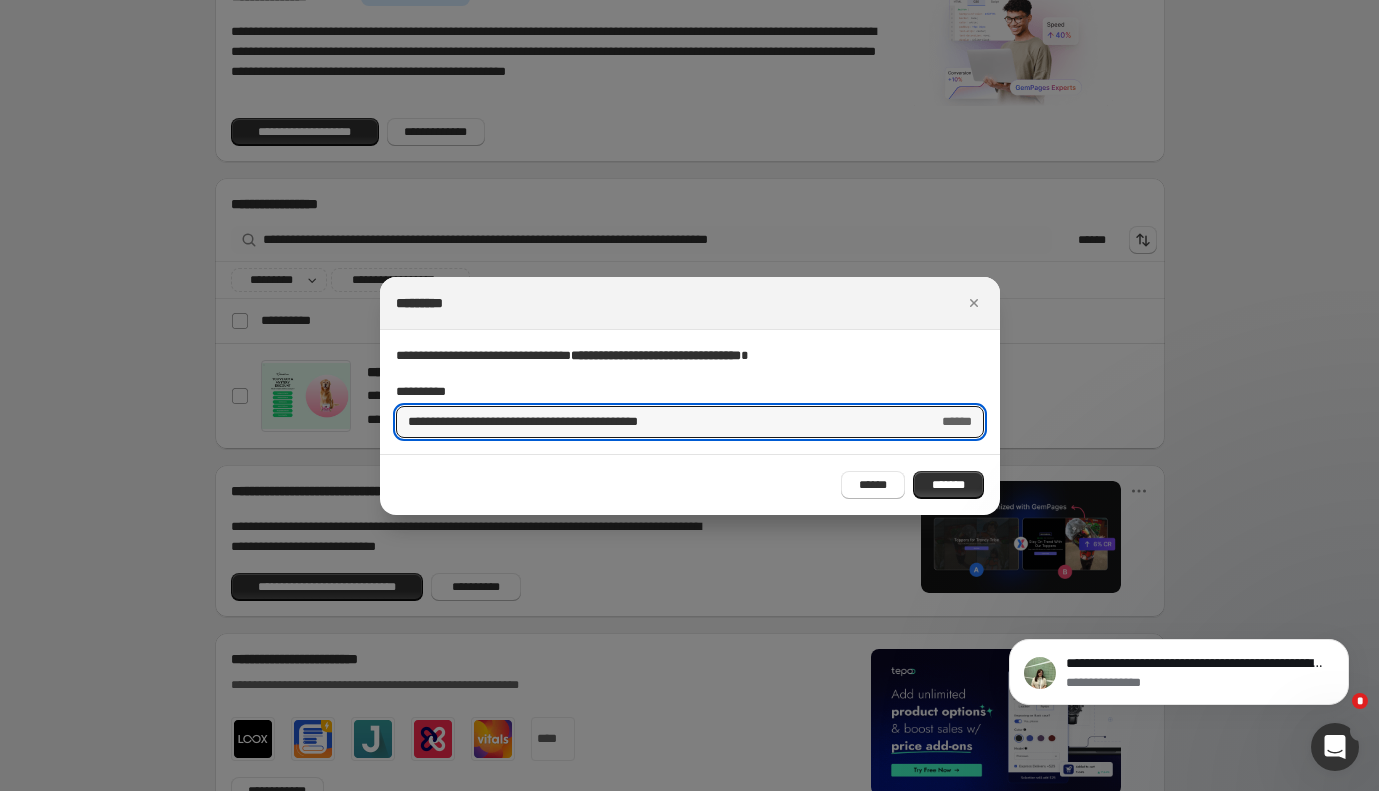 type on "**********" 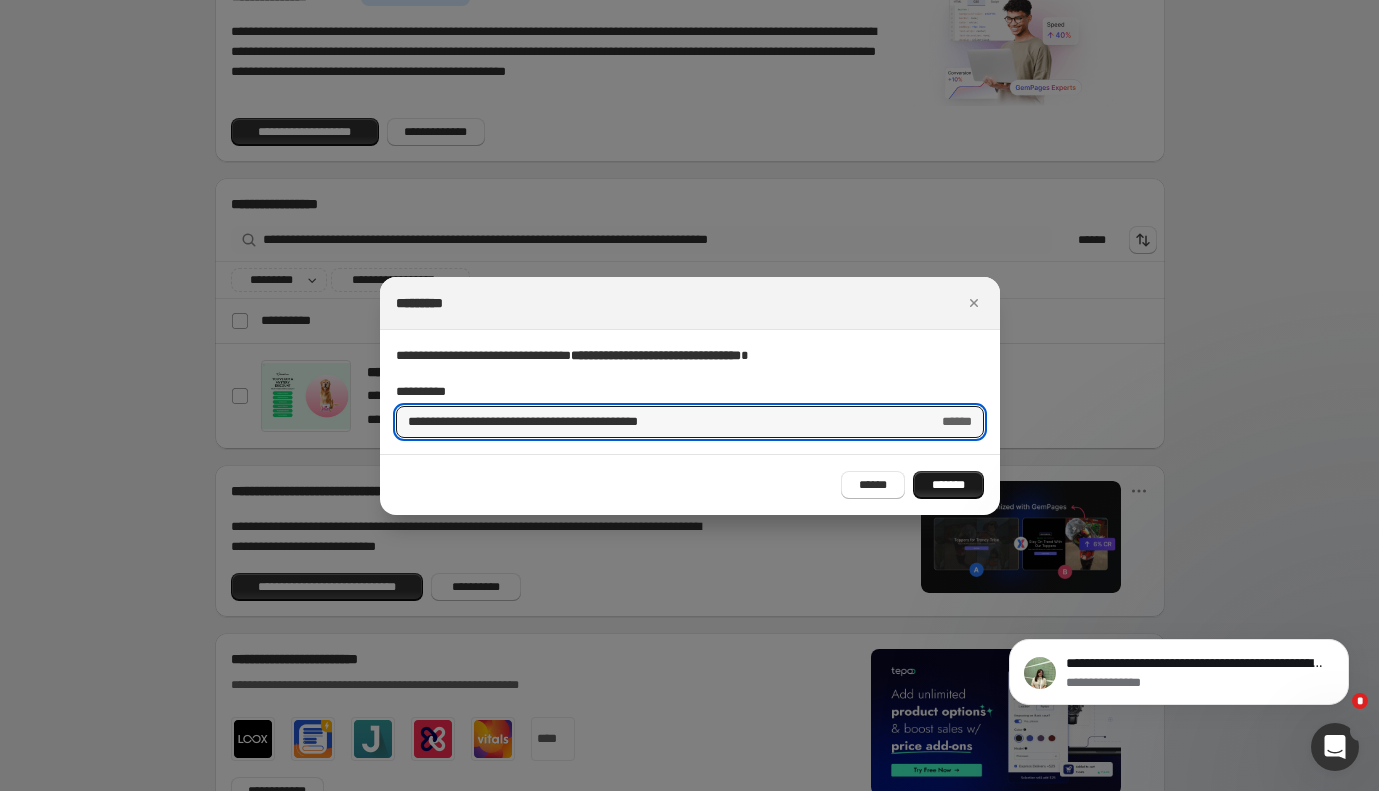 click on "*******" at bounding box center (948, 485) 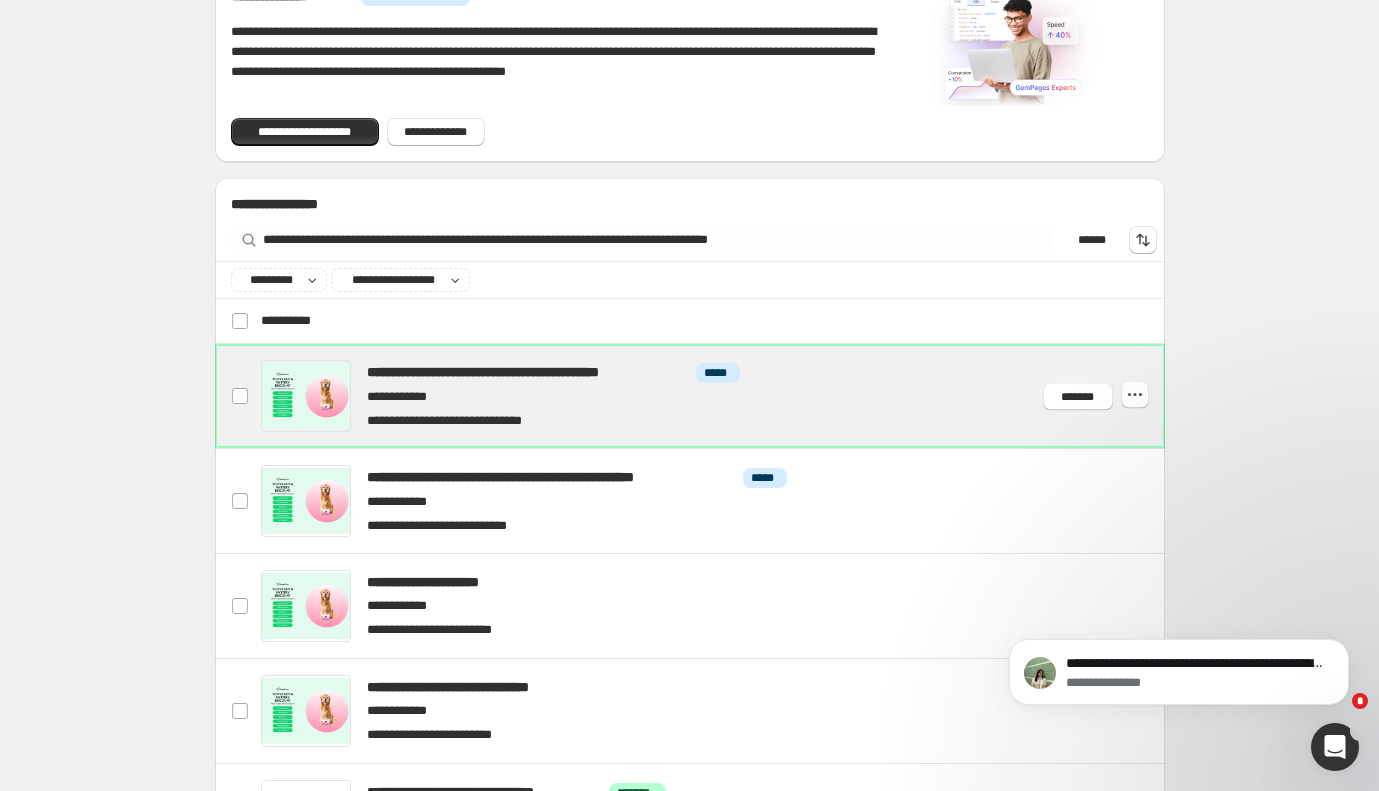 click at bounding box center [713, 396] 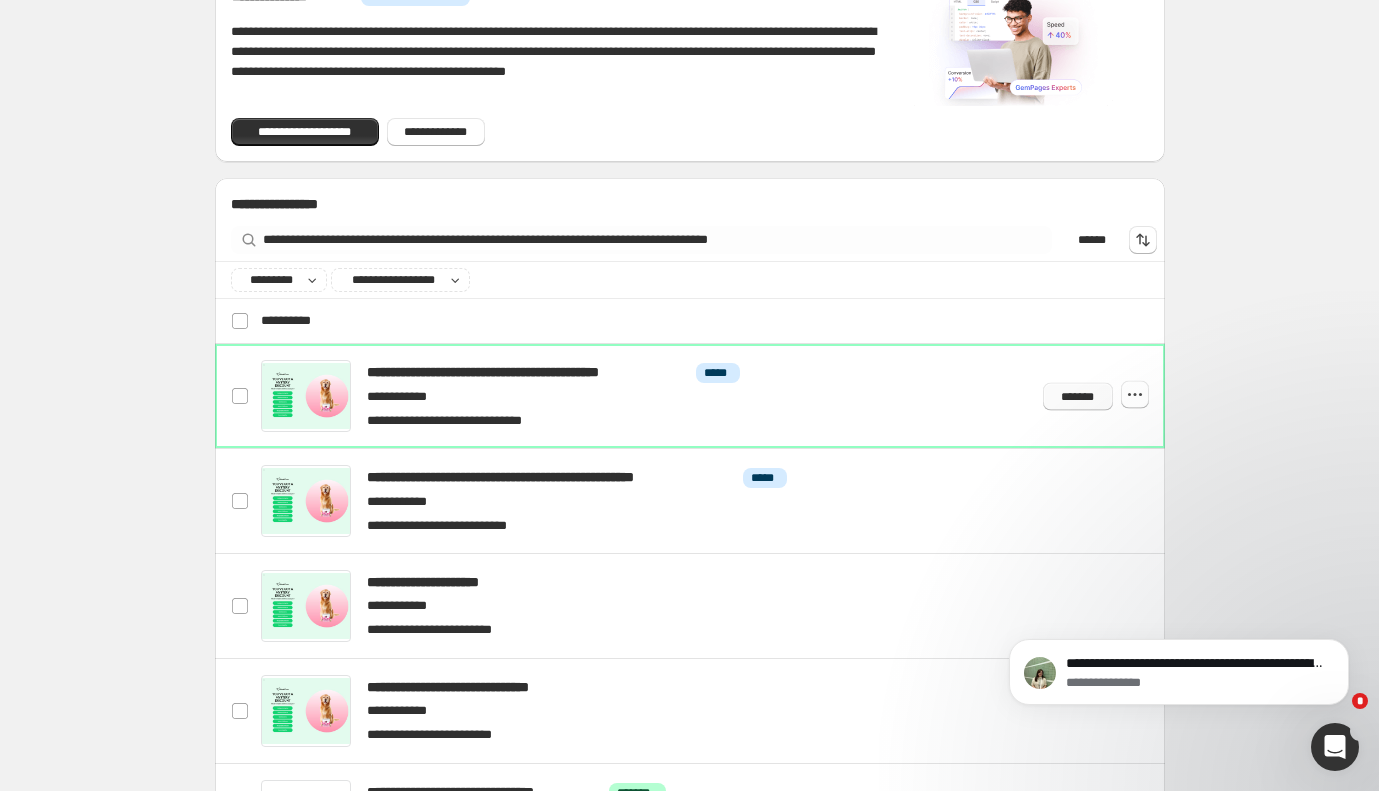 click on "*******" at bounding box center [1078, 396] 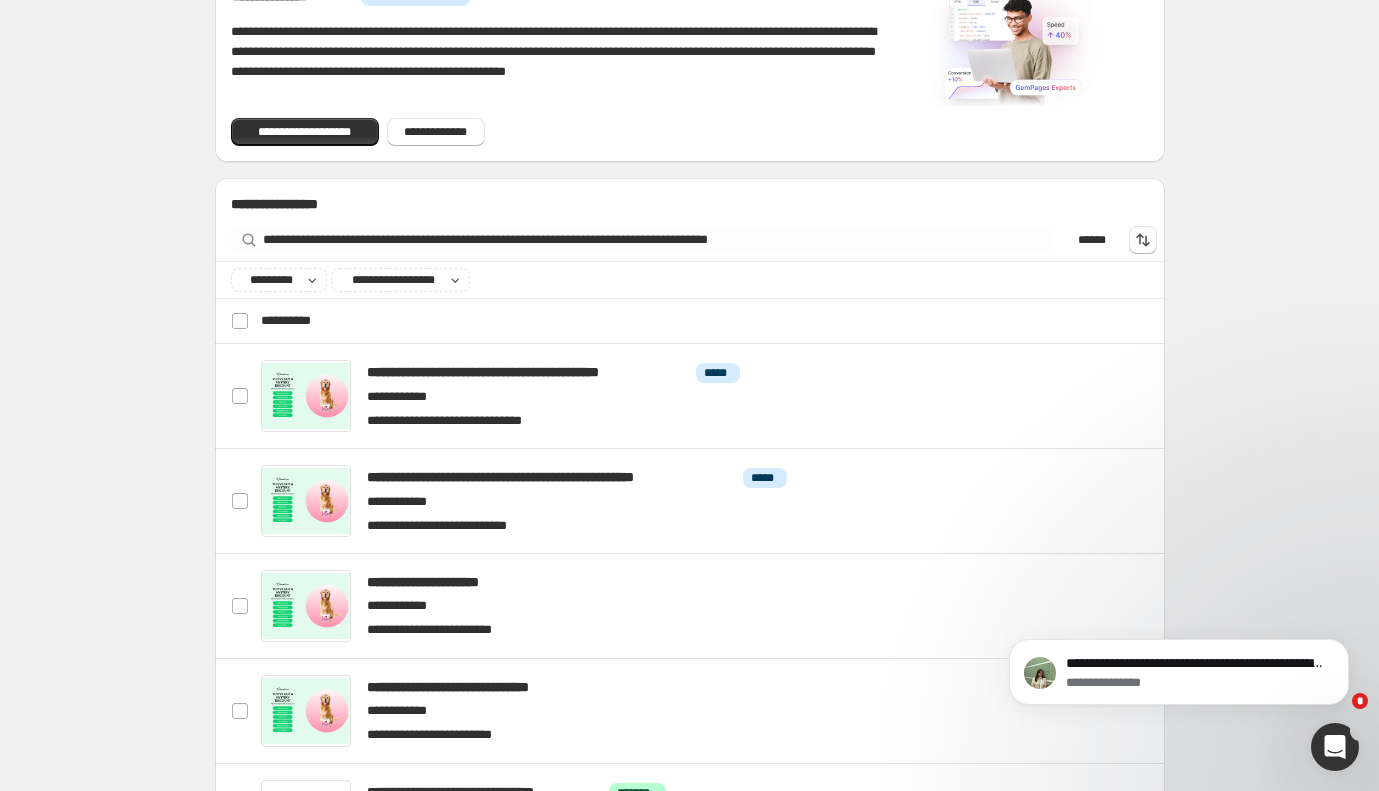 click on "**********" at bounding box center (689, 403) 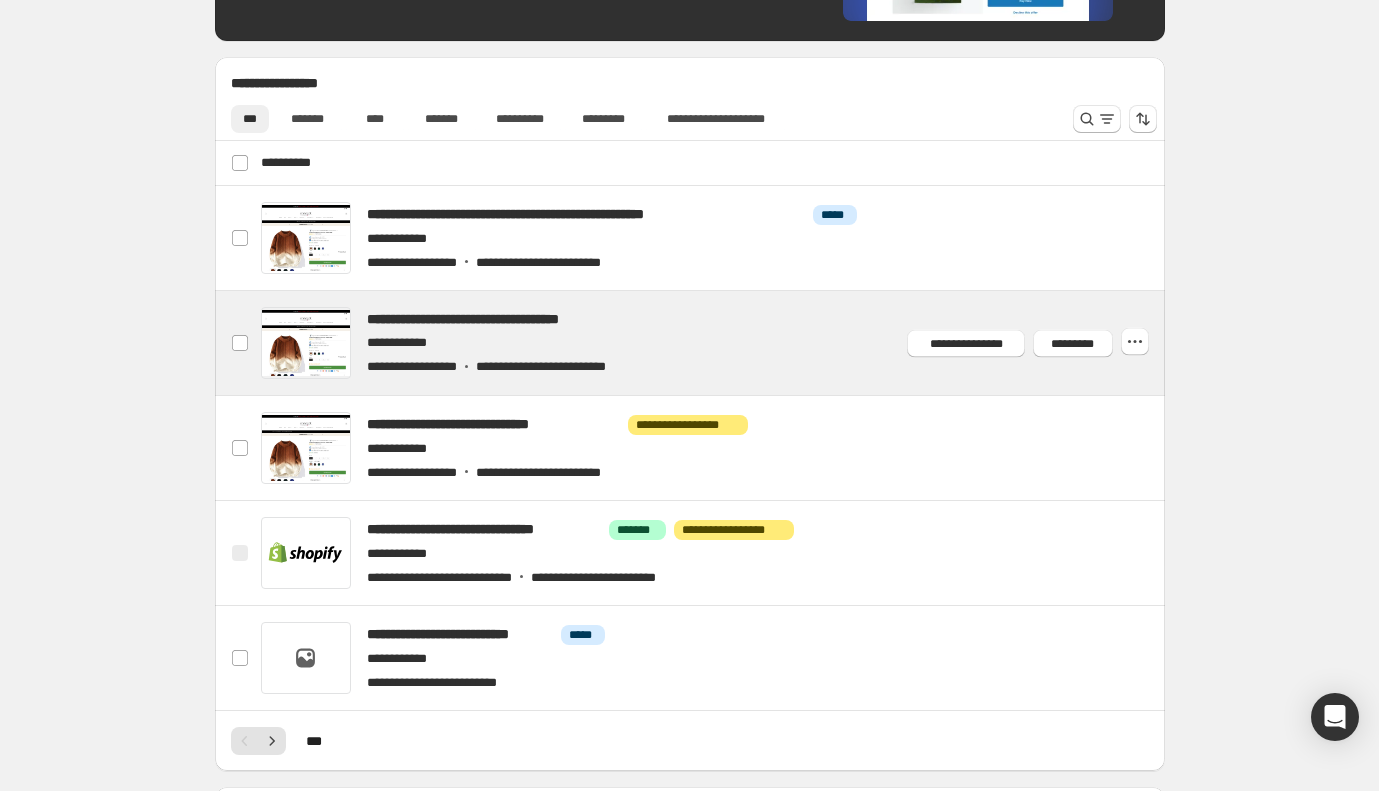 scroll, scrollTop: 750, scrollLeft: 0, axis: vertical 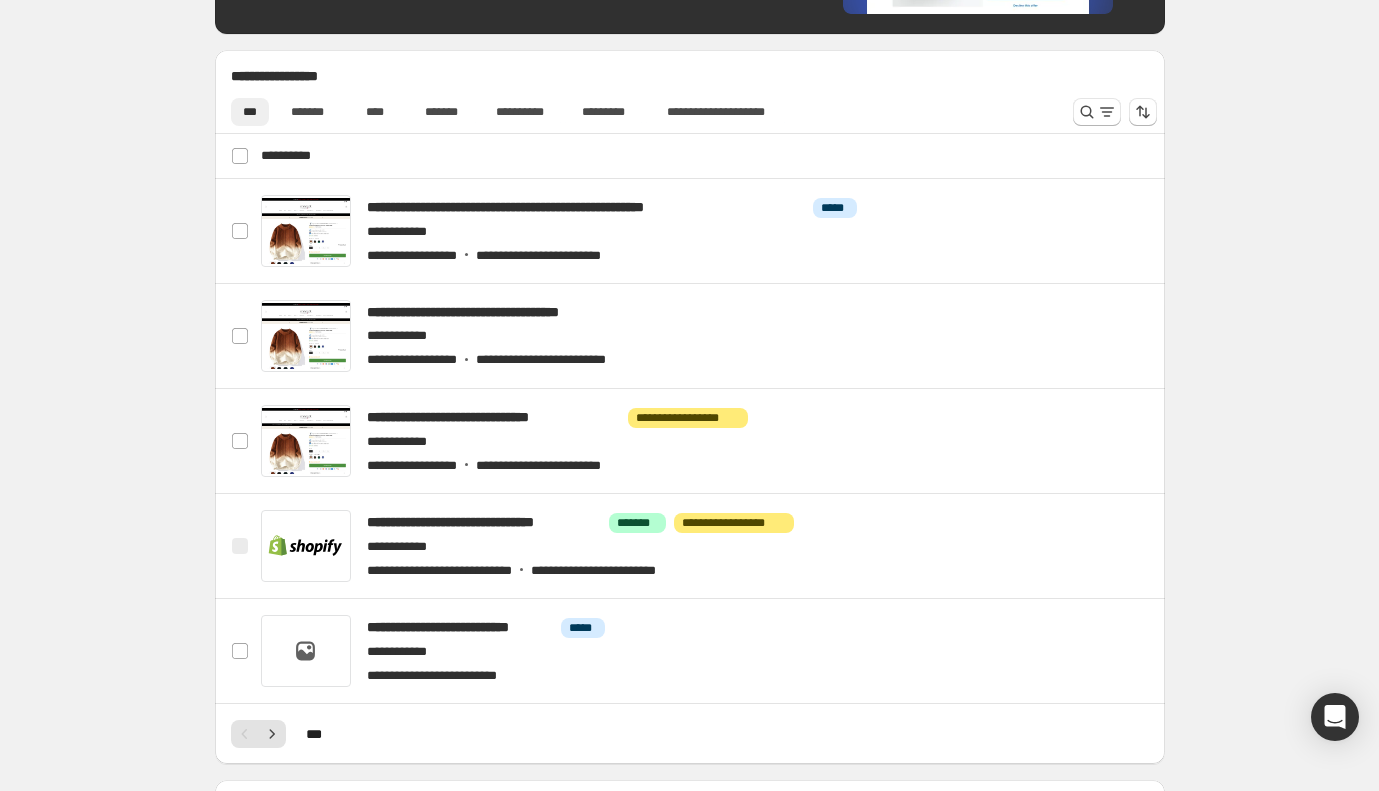 click at bounding box center (1119, 112) 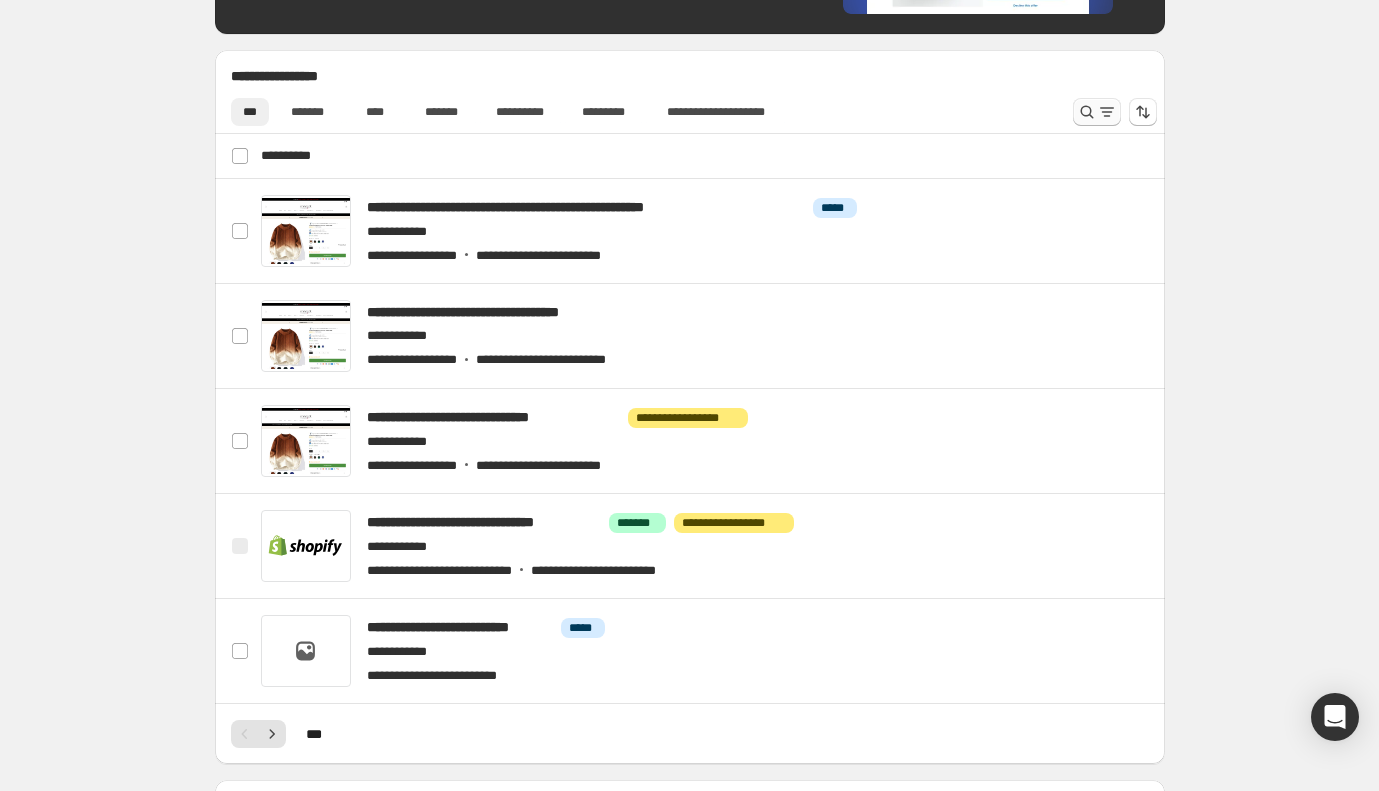 click 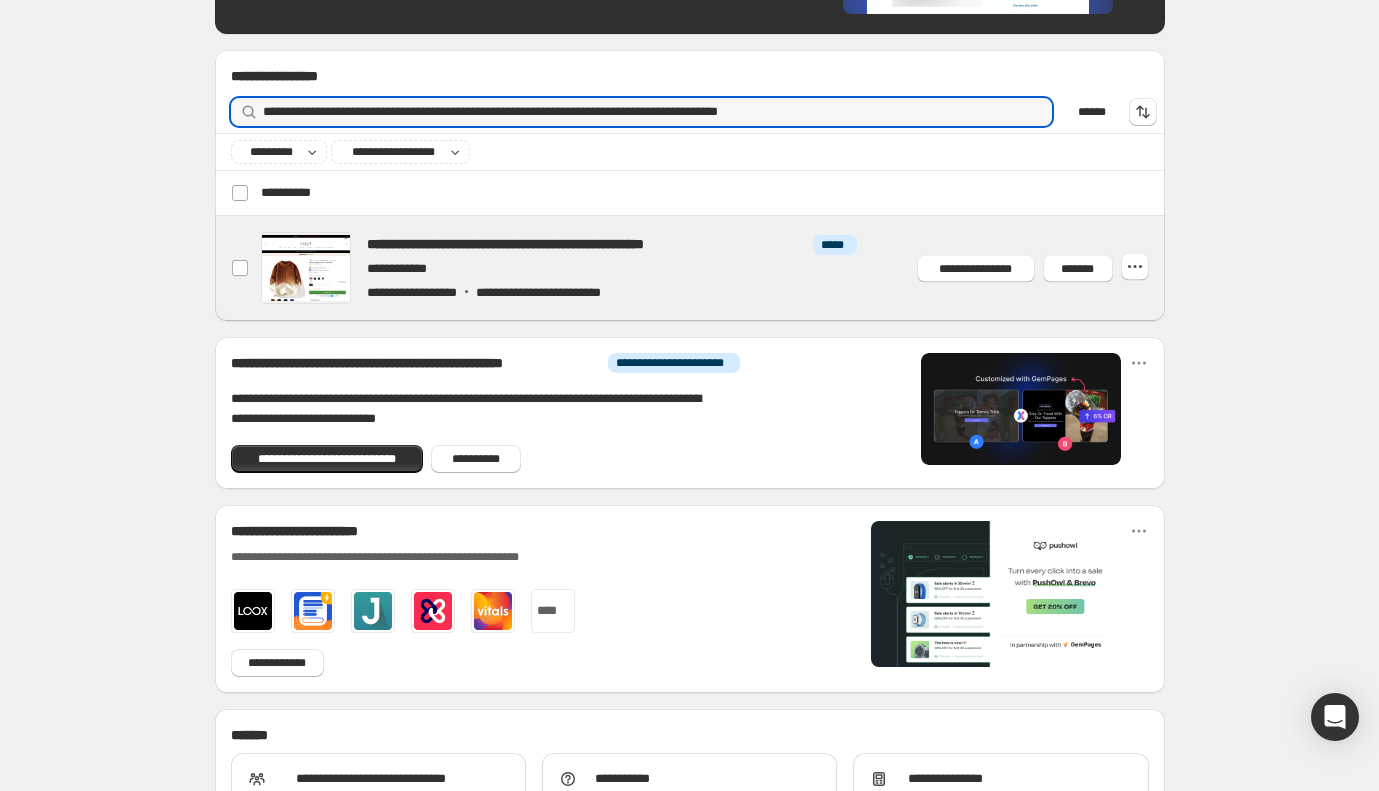 type on "**********" 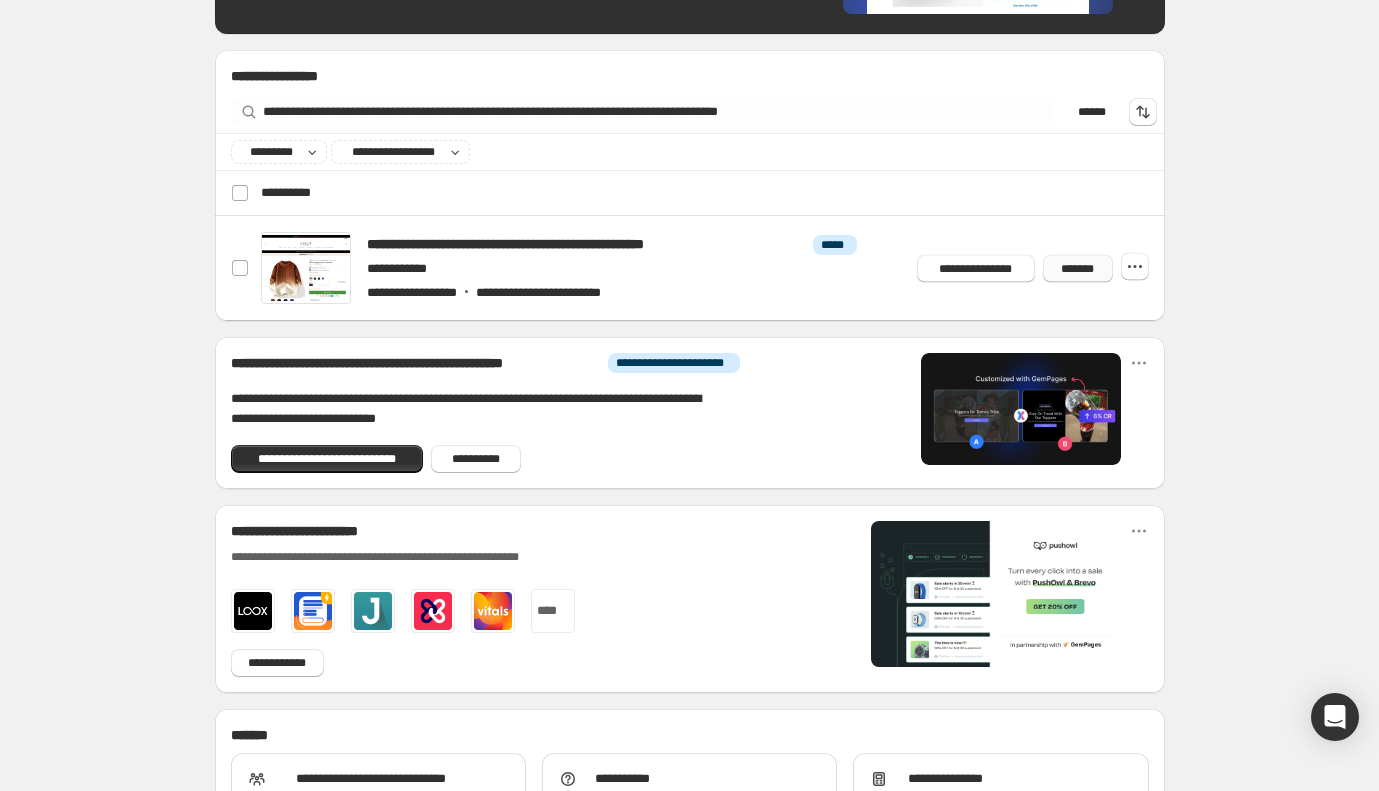 click on "*******" at bounding box center (1078, 268) 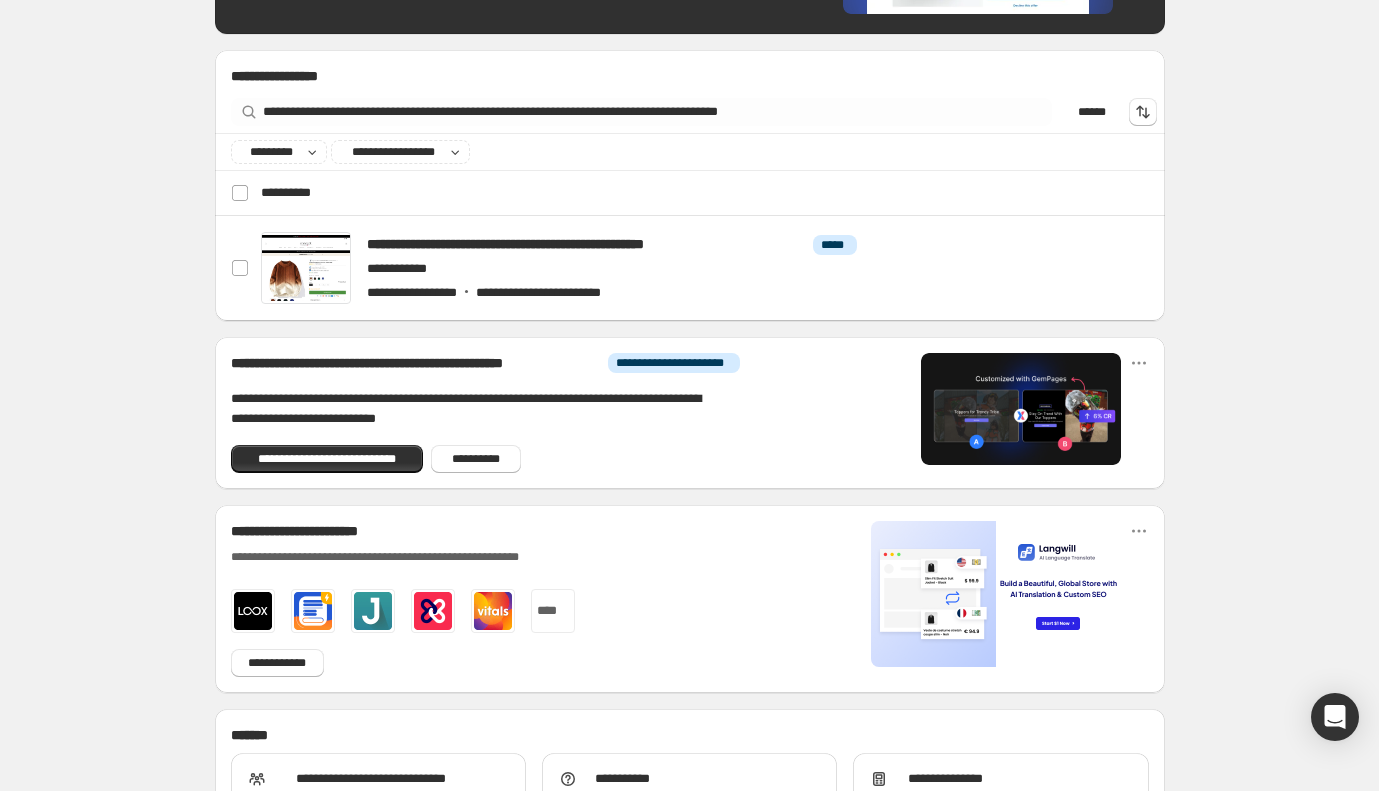 click on "**********" at bounding box center [689, 89] 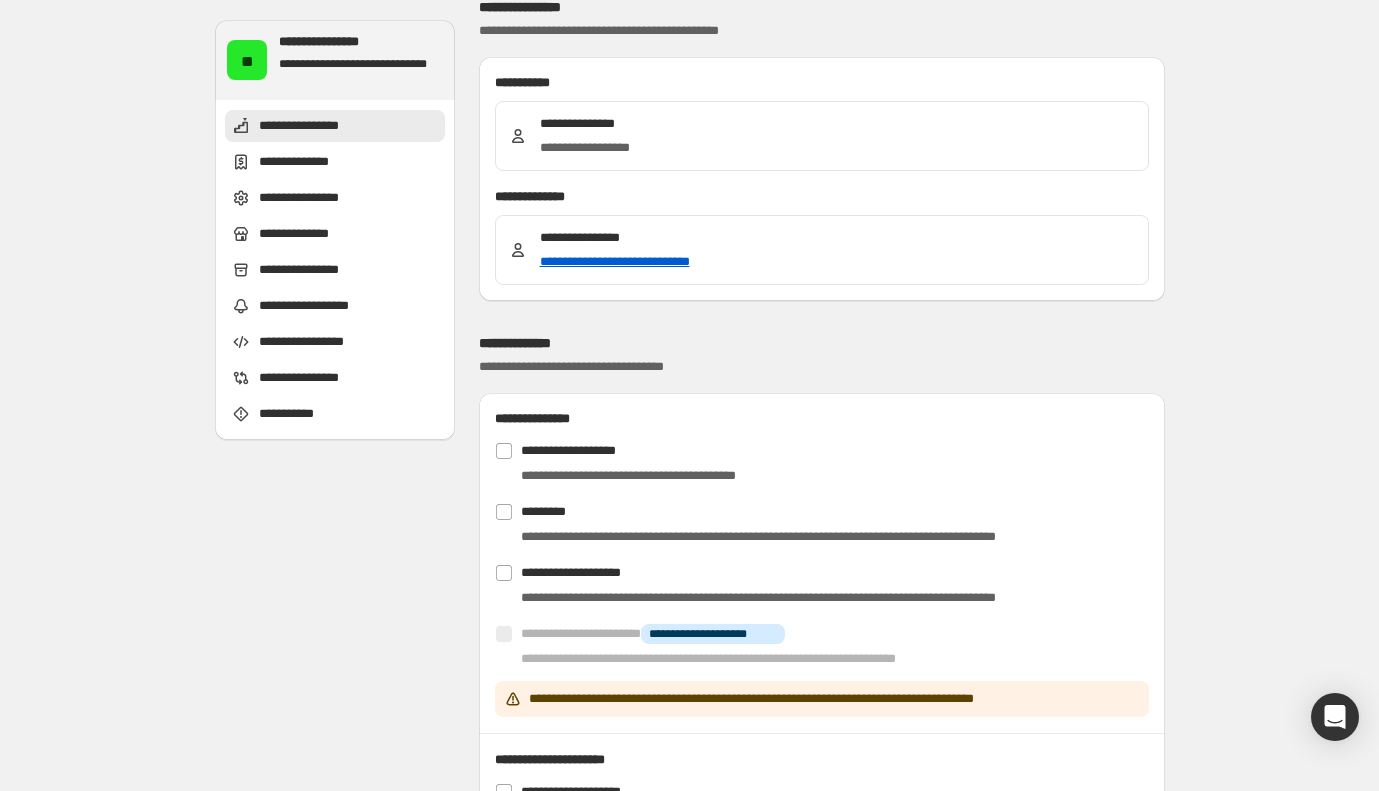 scroll, scrollTop: 0, scrollLeft: 0, axis: both 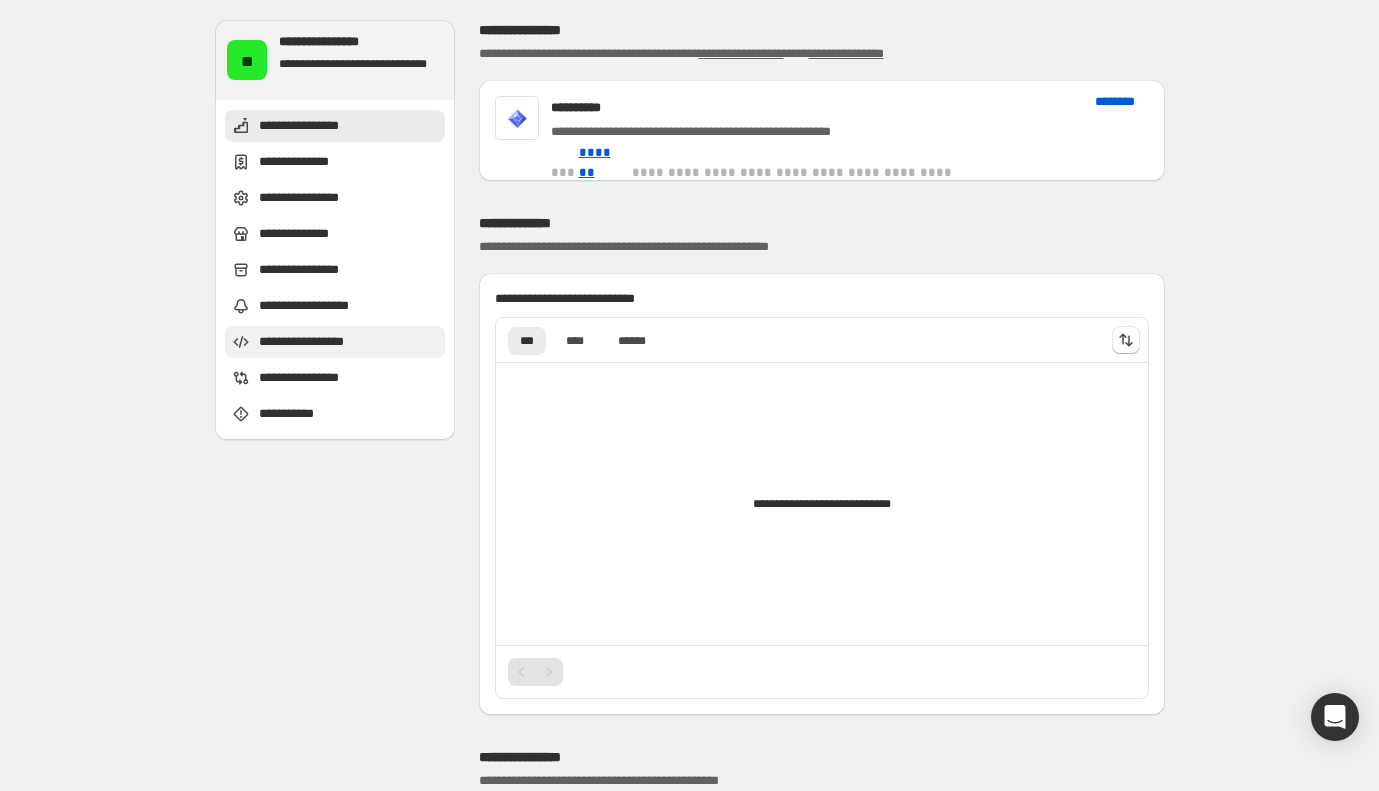 click on "**********" at bounding box center [318, 342] 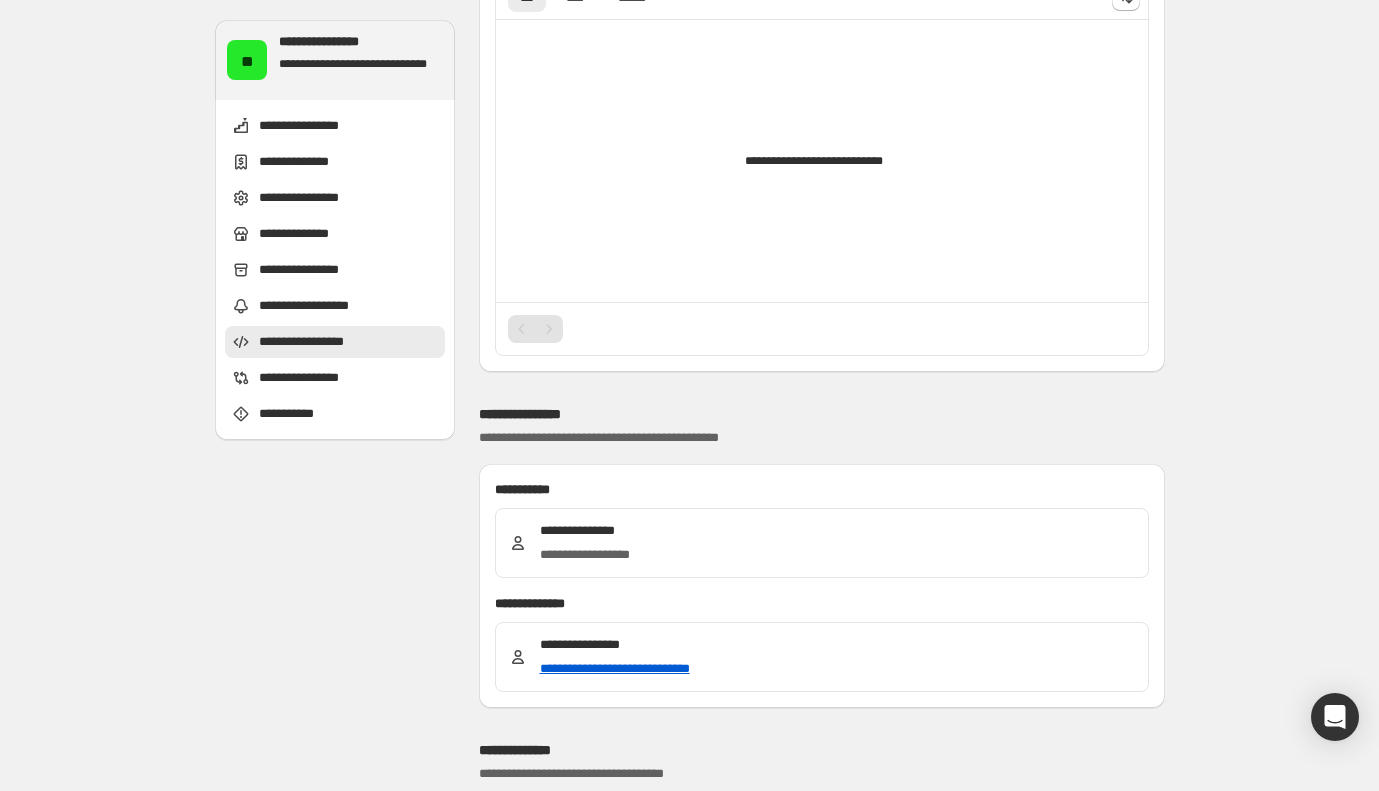click on "**********" at bounding box center (318, 342) 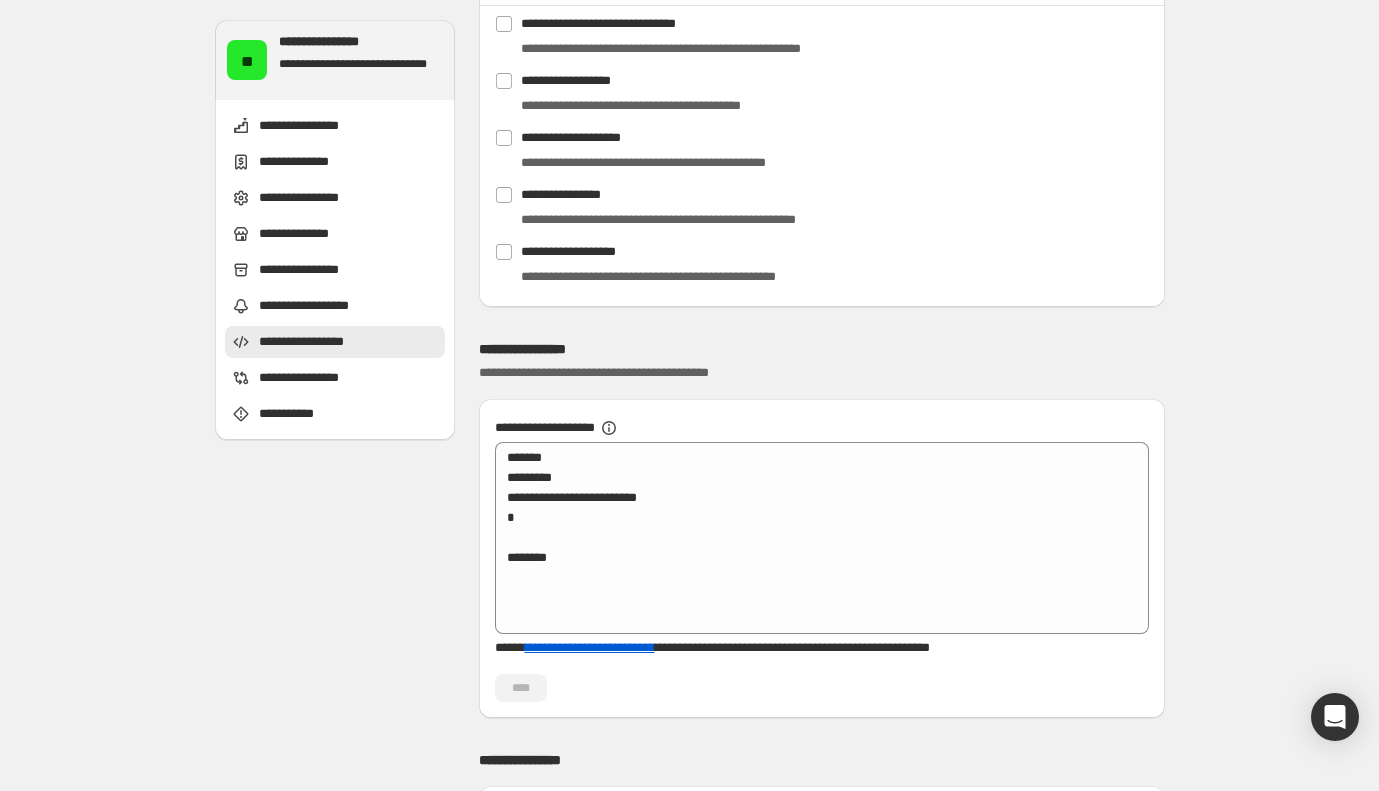 scroll, scrollTop: 2442, scrollLeft: 0, axis: vertical 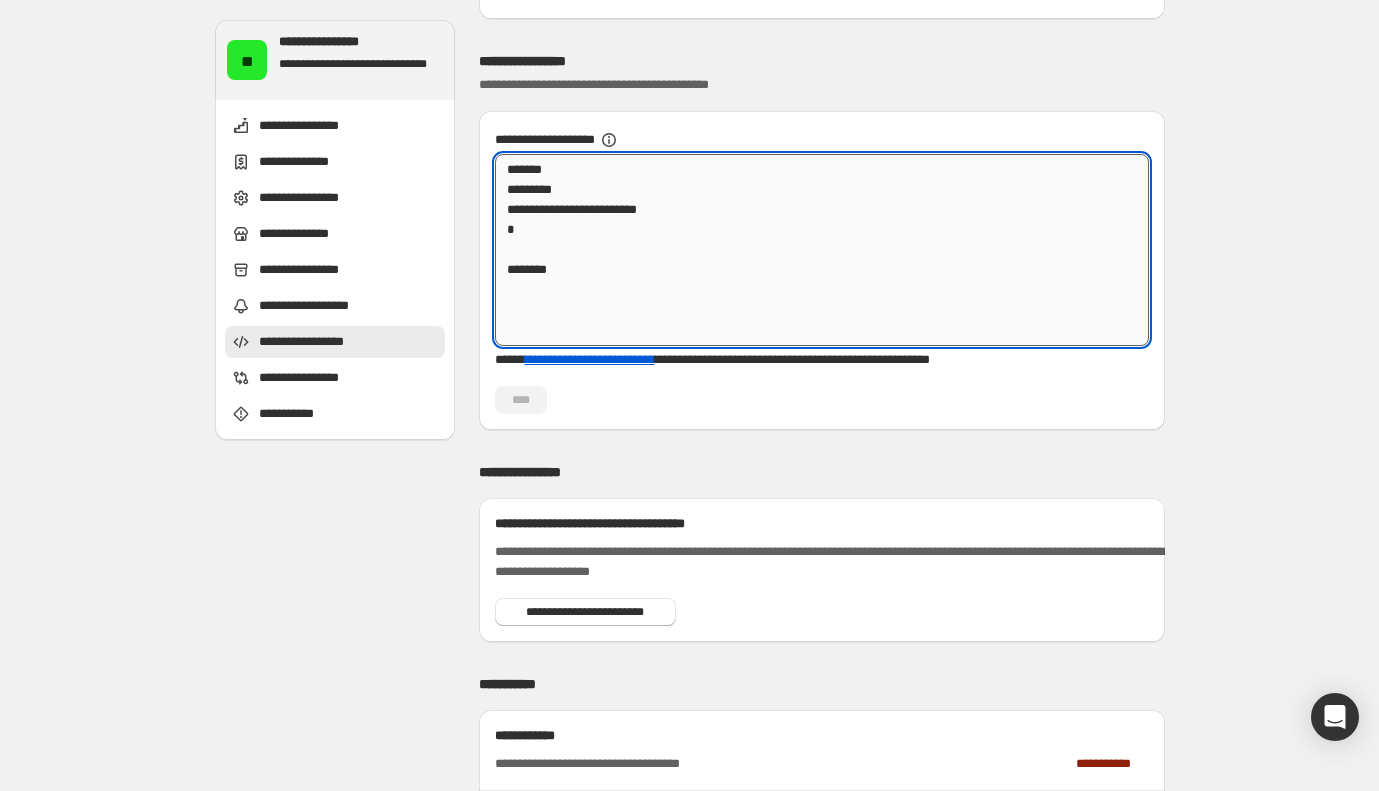 paste on "**********" 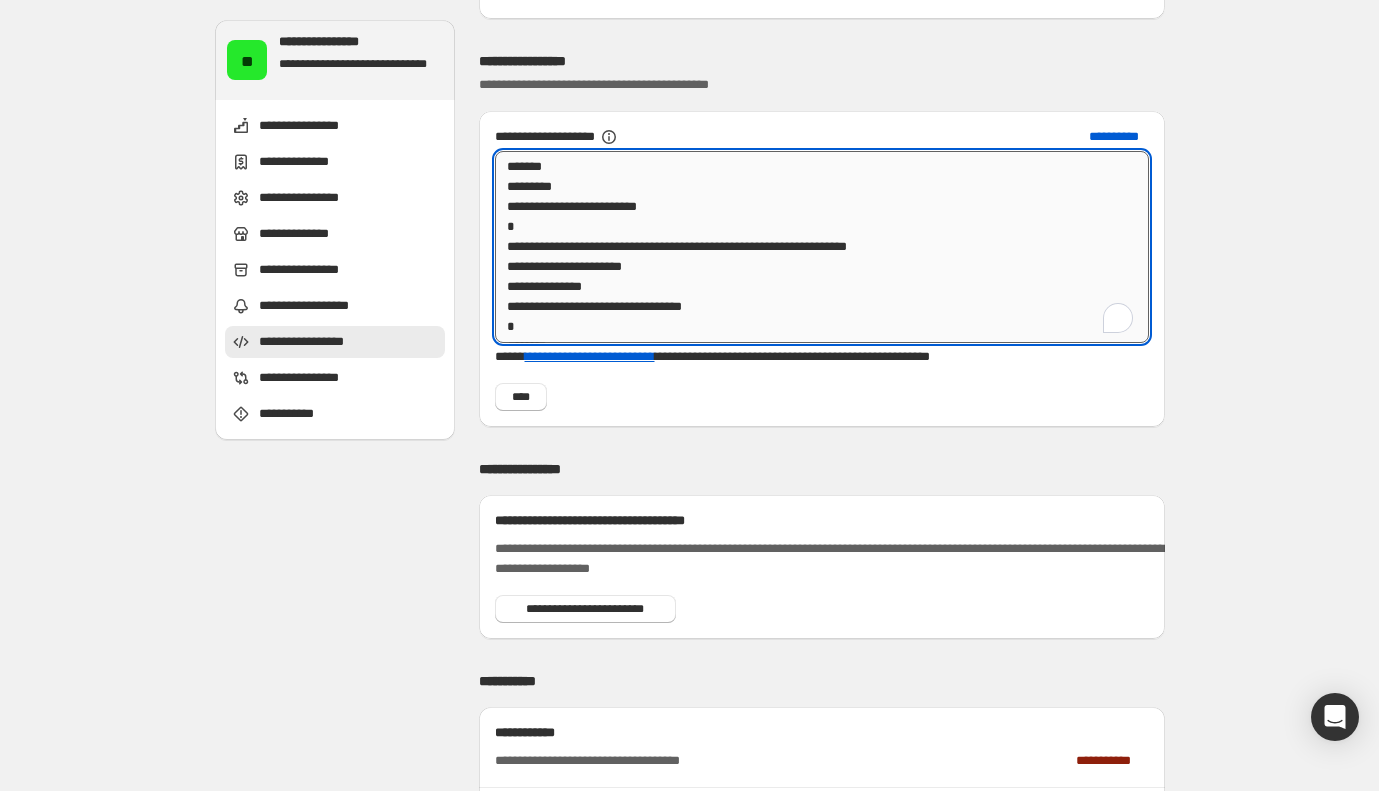 scroll, scrollTop: 20, scrollLeft: 0, axis: vertical 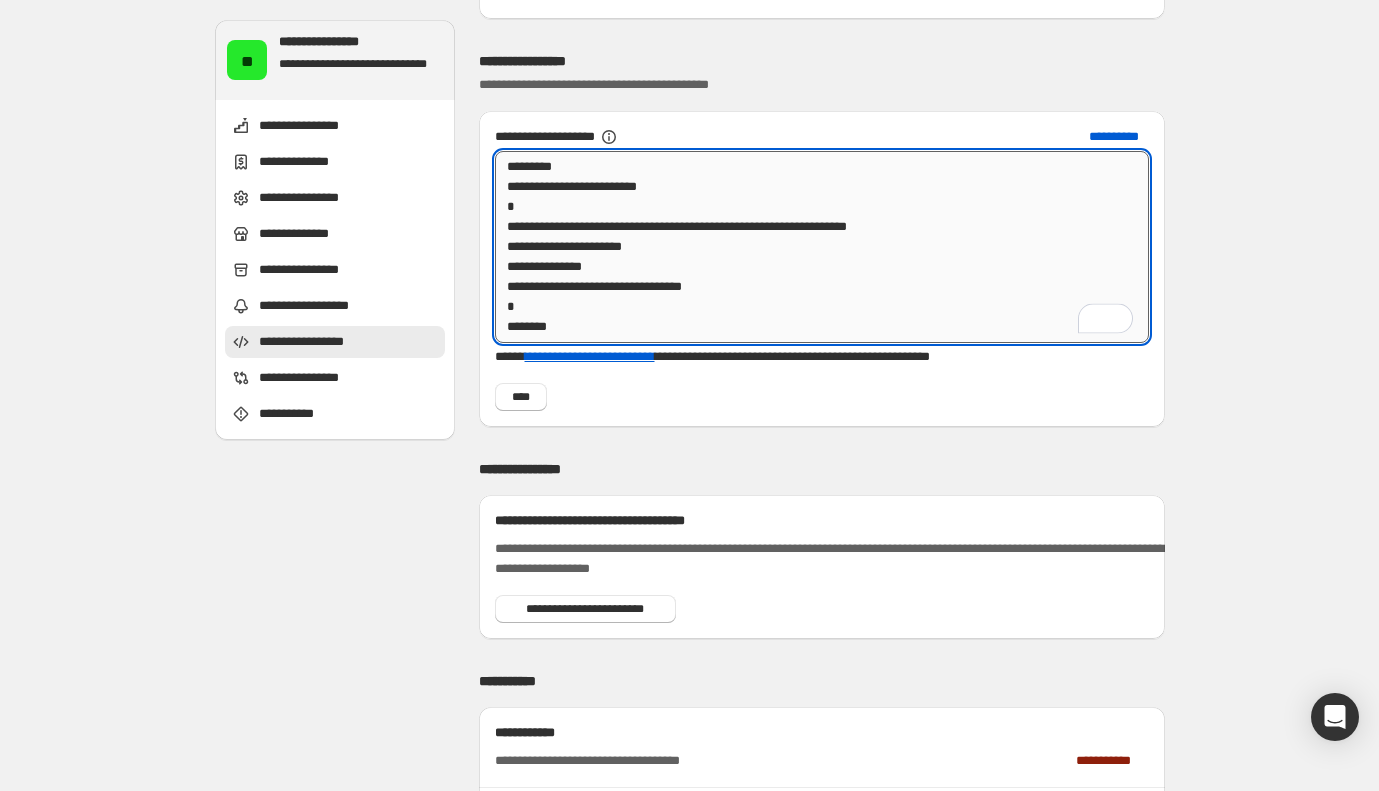 click on "**********" at bounding box center (822, 247) 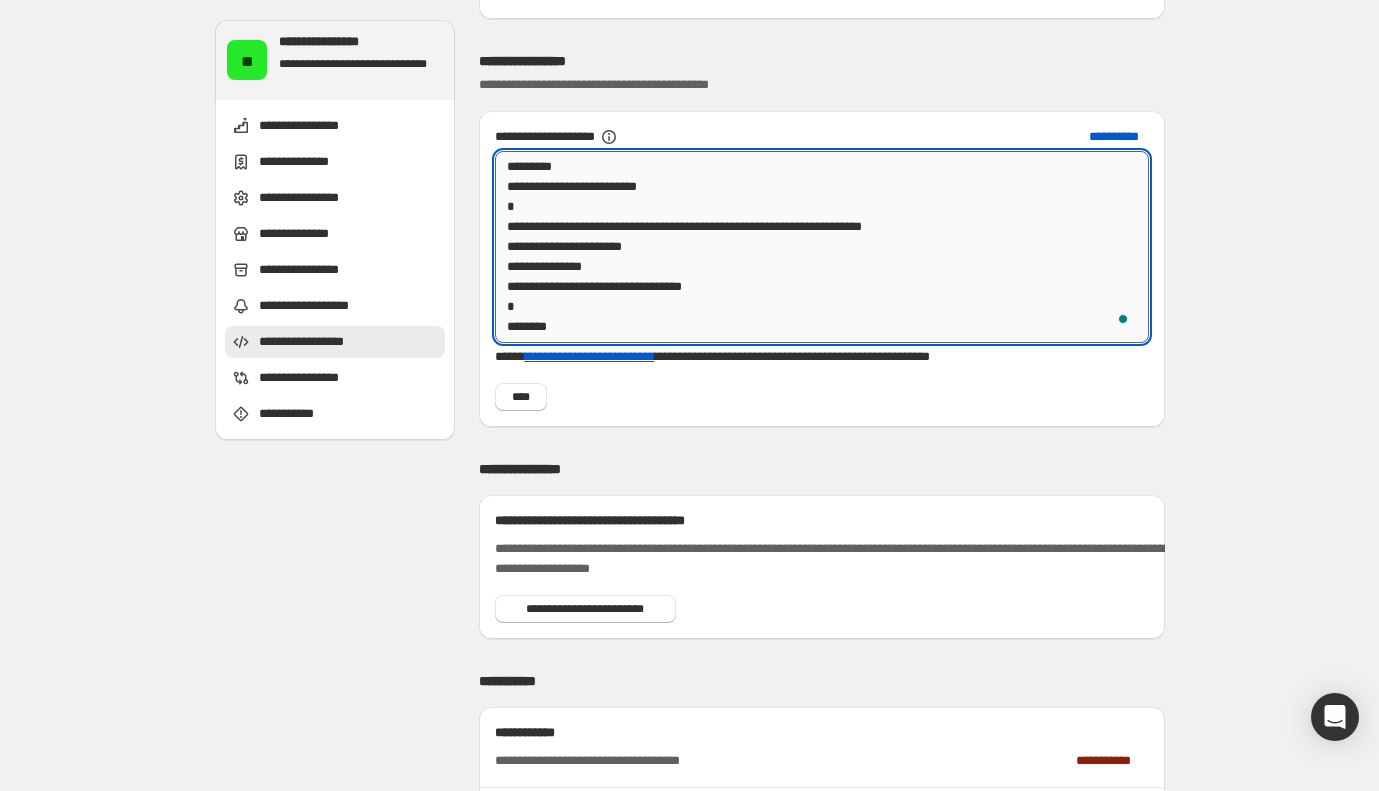 scroll, scrollTop: 20, scrollLeft: 0, axis: vertical 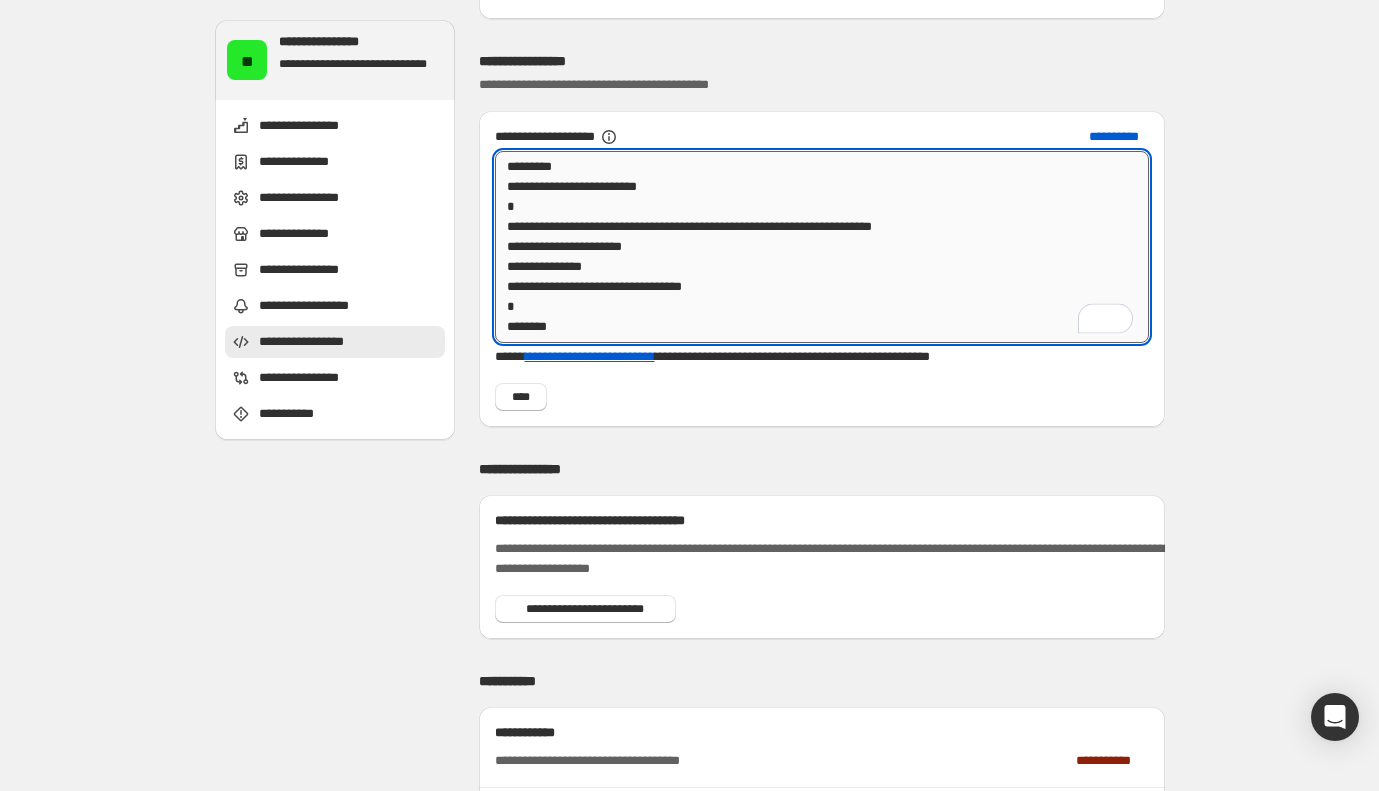 click on "**********" at bounding box center (822, 247) 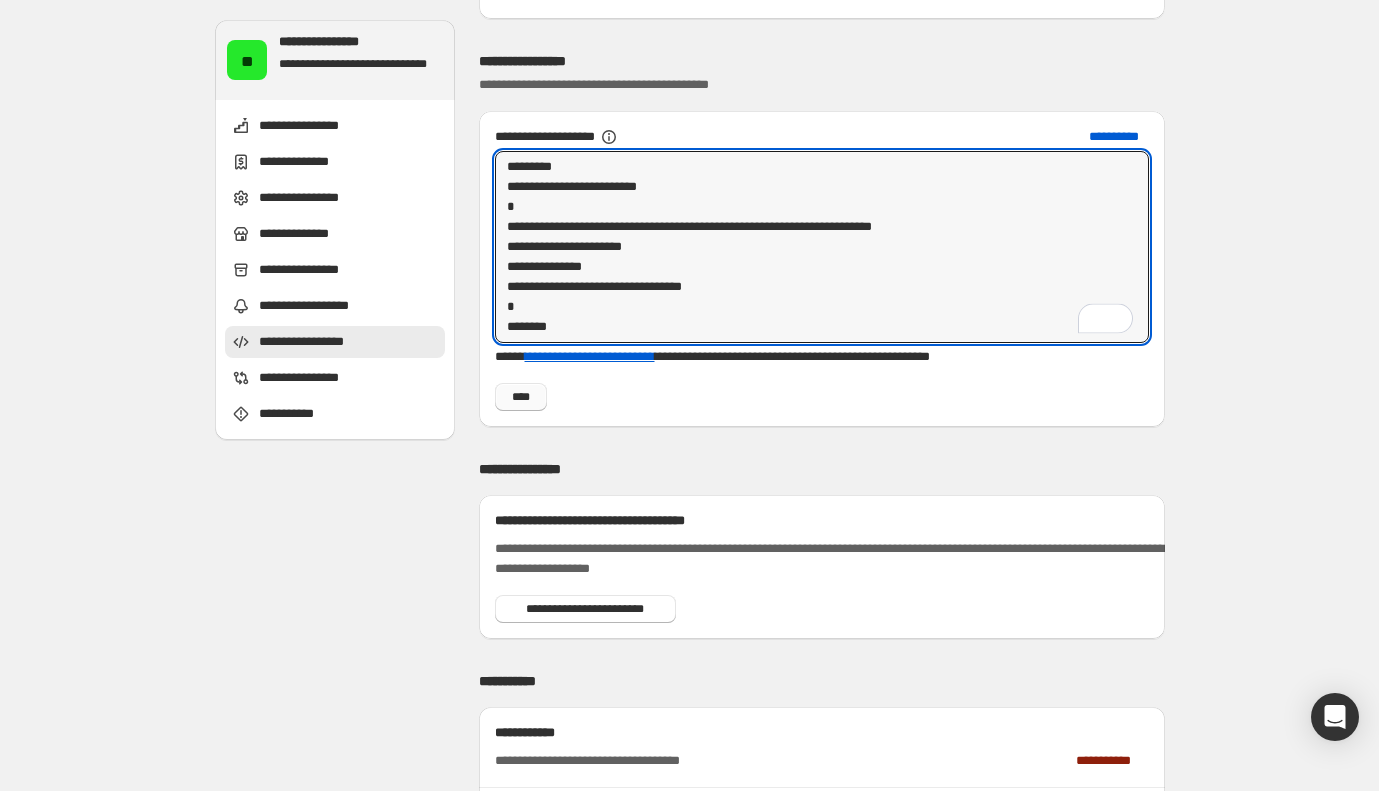 type on "**********" 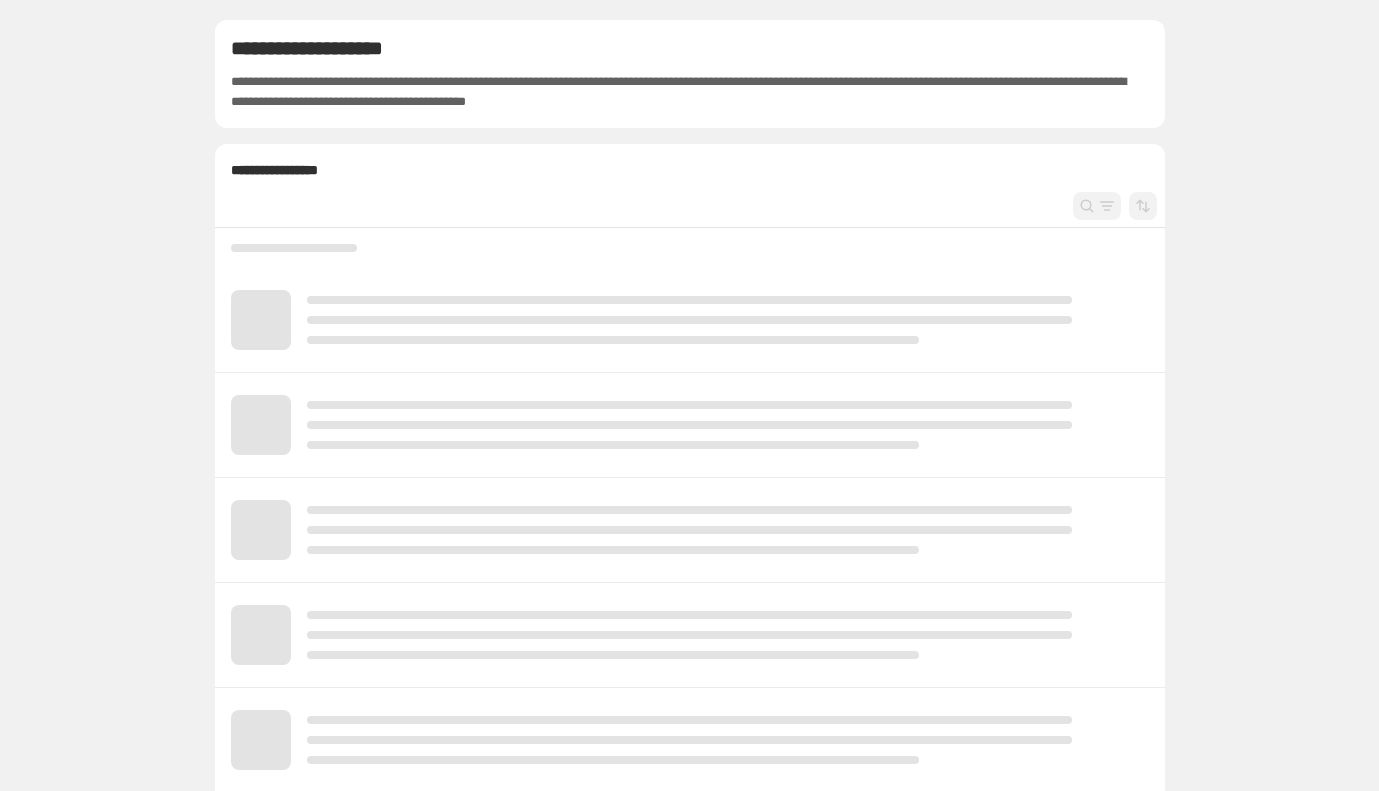 scroll, scrollTop: 0, scrollLeft: 0, axis: both 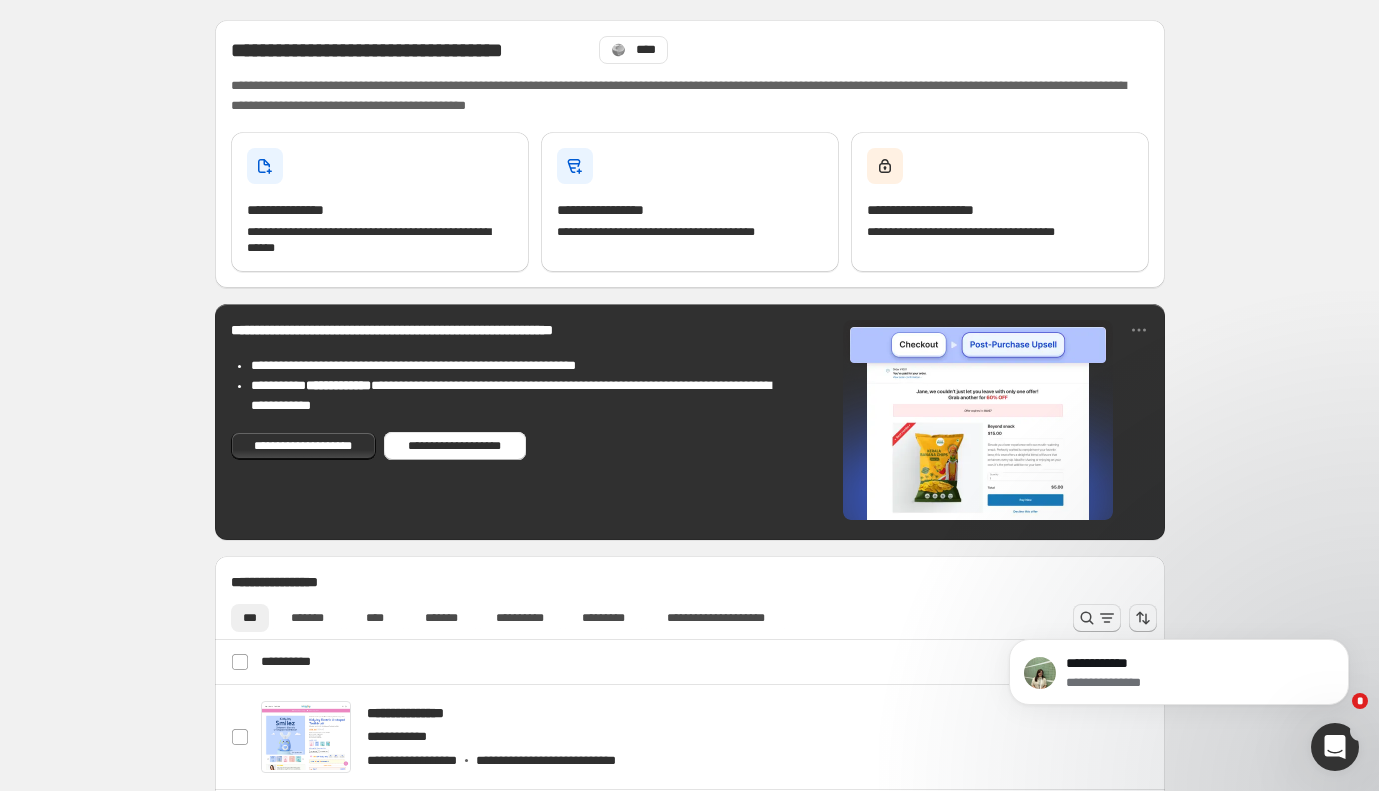 click on "**********" at bounding box center (1179, 580) 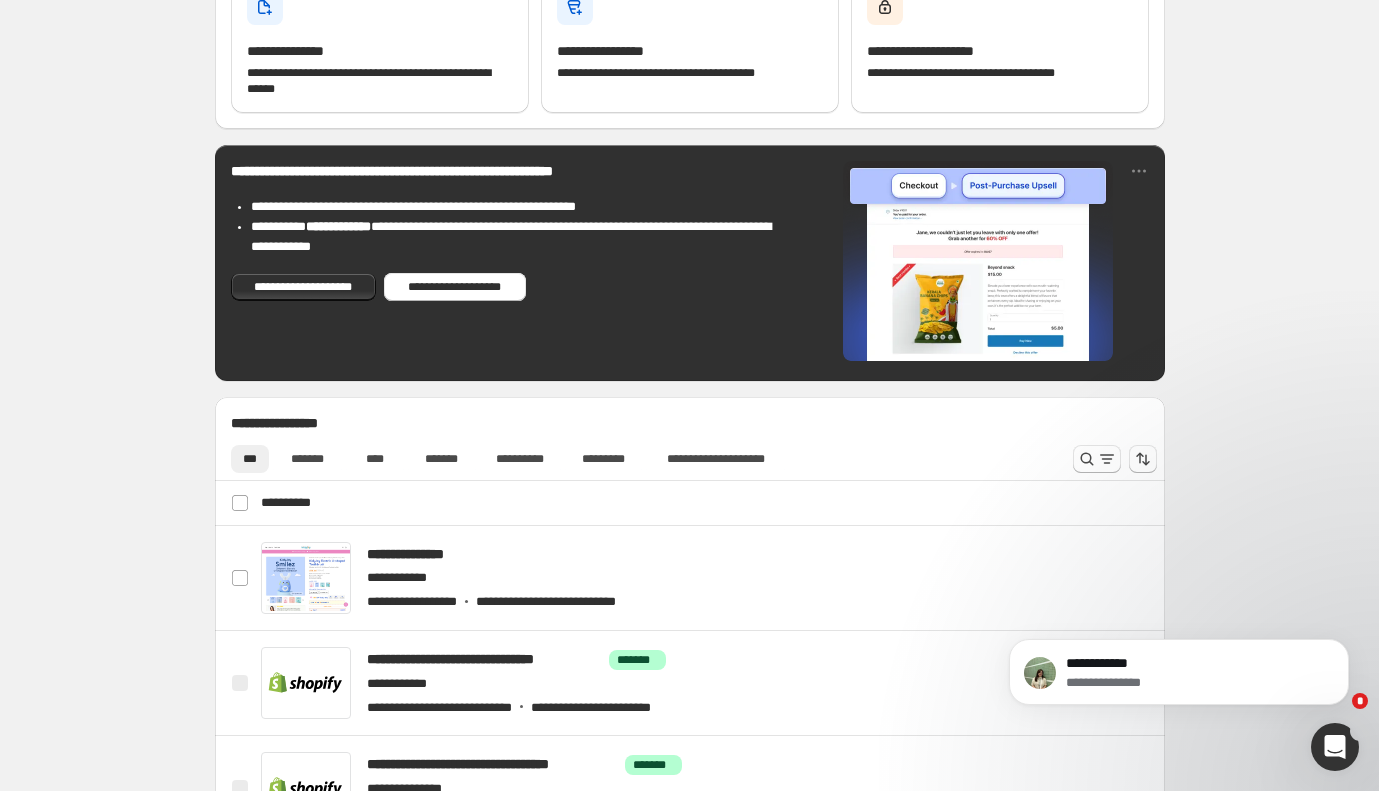 scroll, scrollTop: 177, scrollLeft: 0, axis: vertical 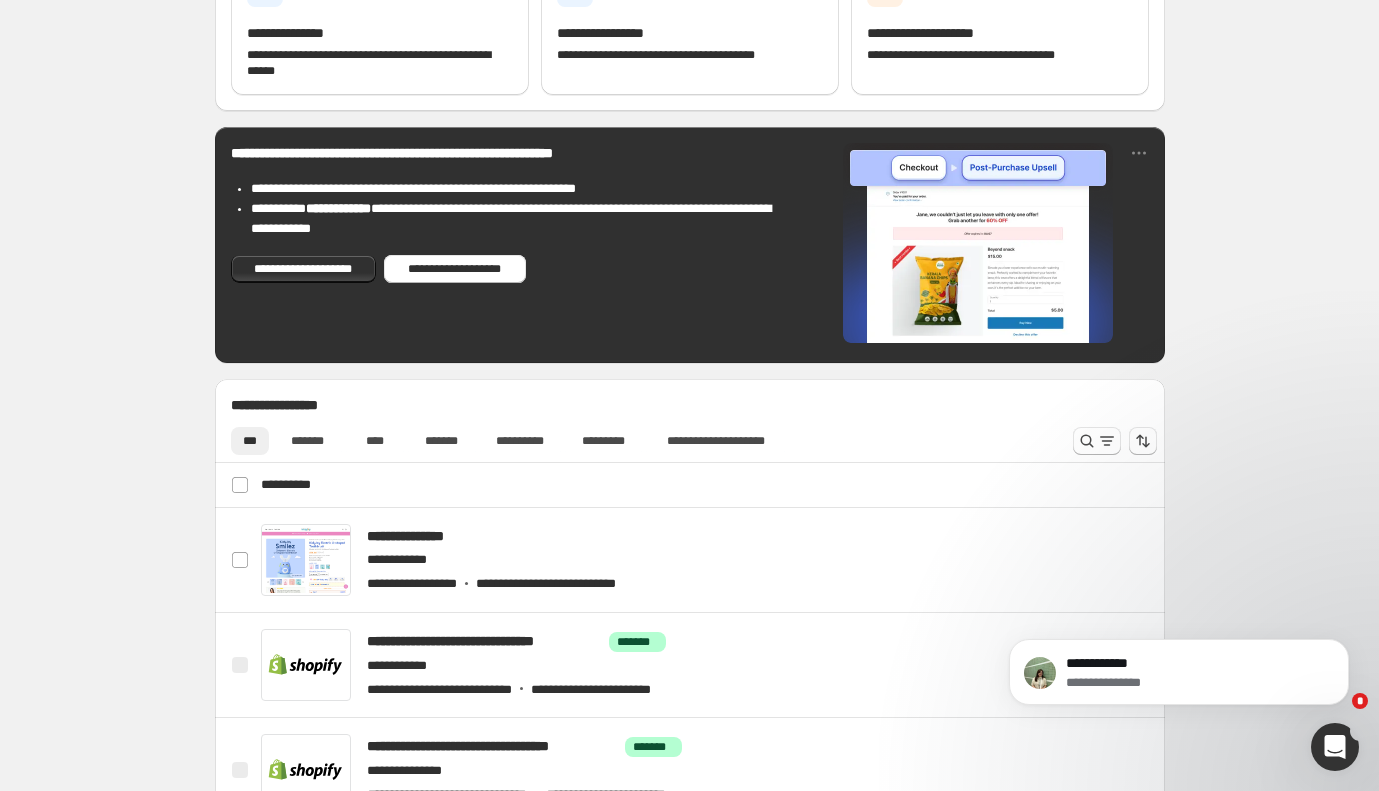 click at bounding box center (1119, 441) 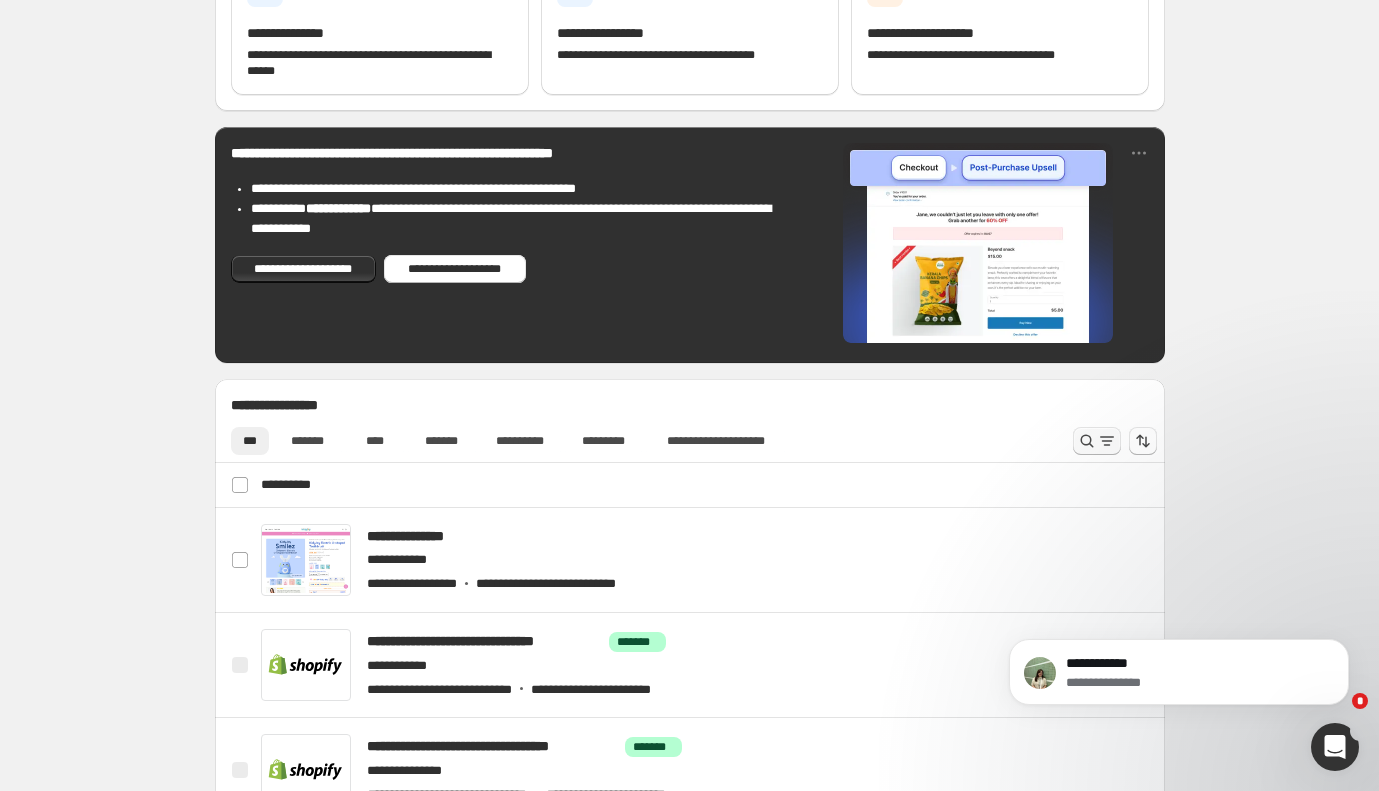 click 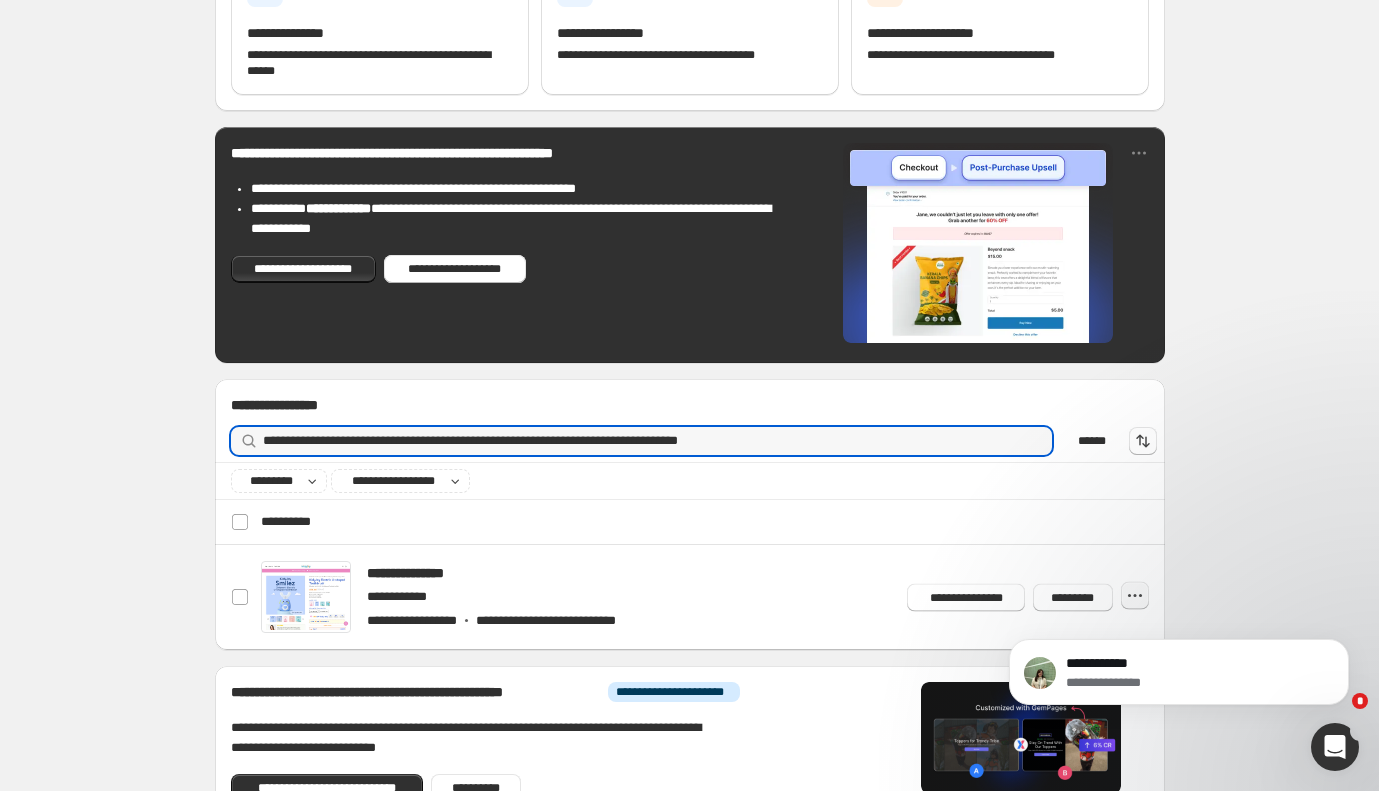 type on "**********" 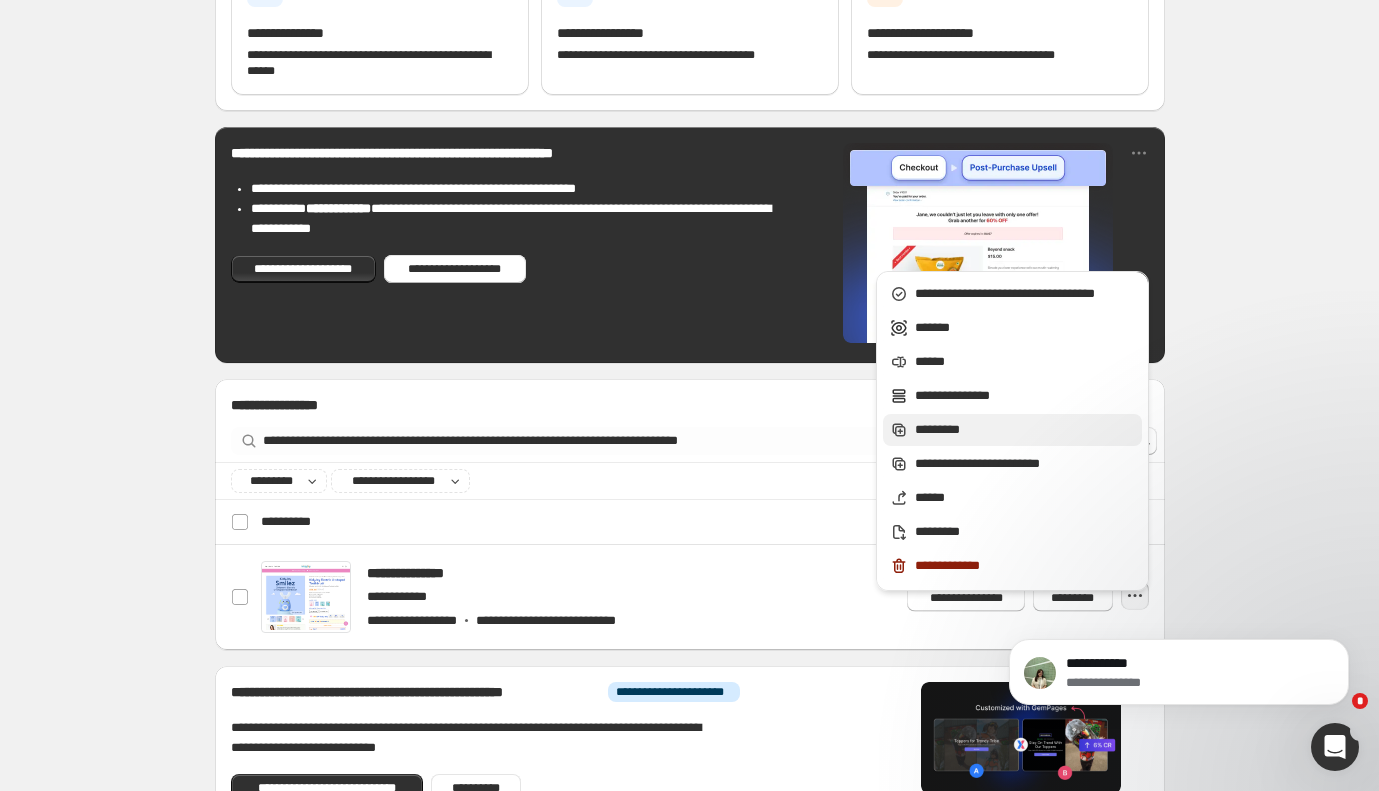 click on "*********" at bounding box center [1025, 430] 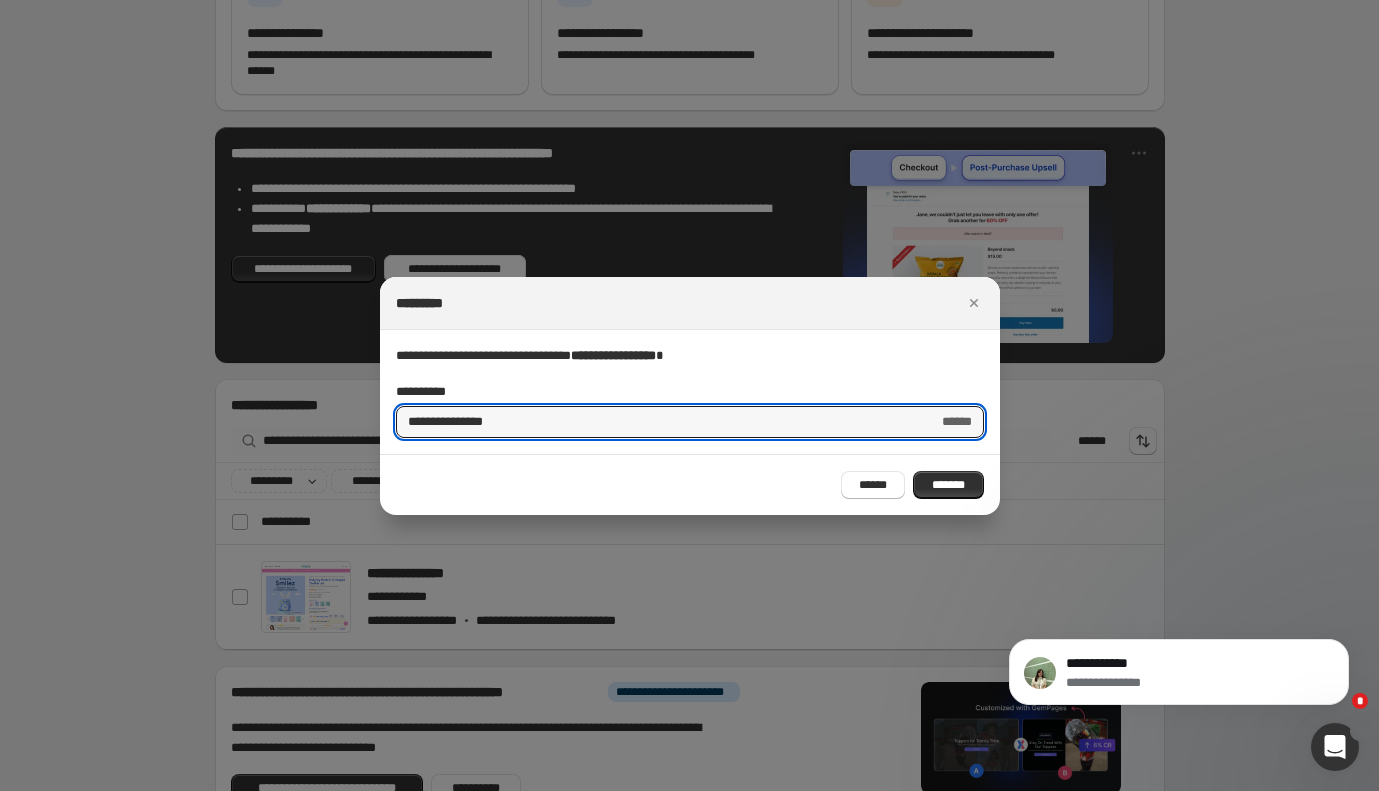 drag, startPoint x: 459, startPoint y: 416, endPoint x: 354, endPoint y: 412, distance: 105.076164 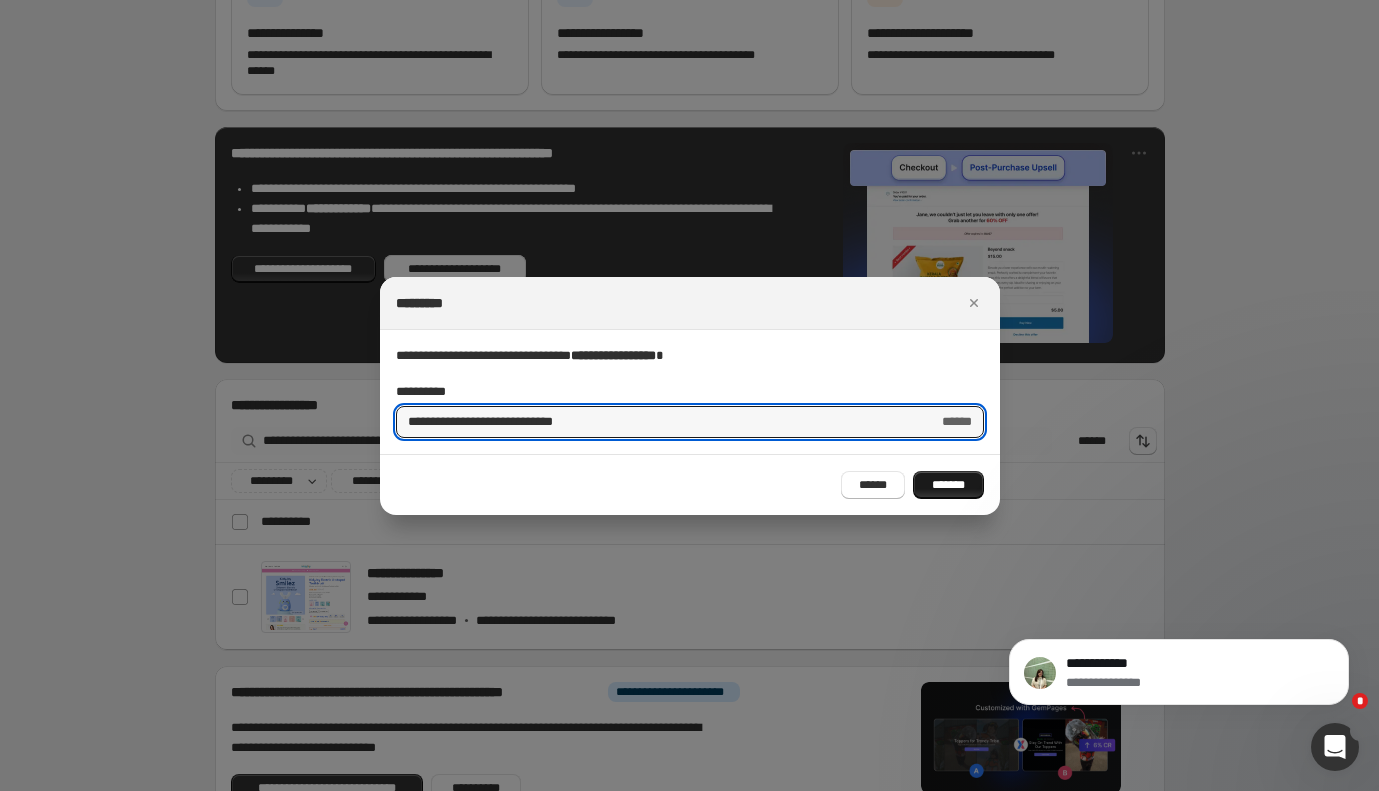 type on "**********" 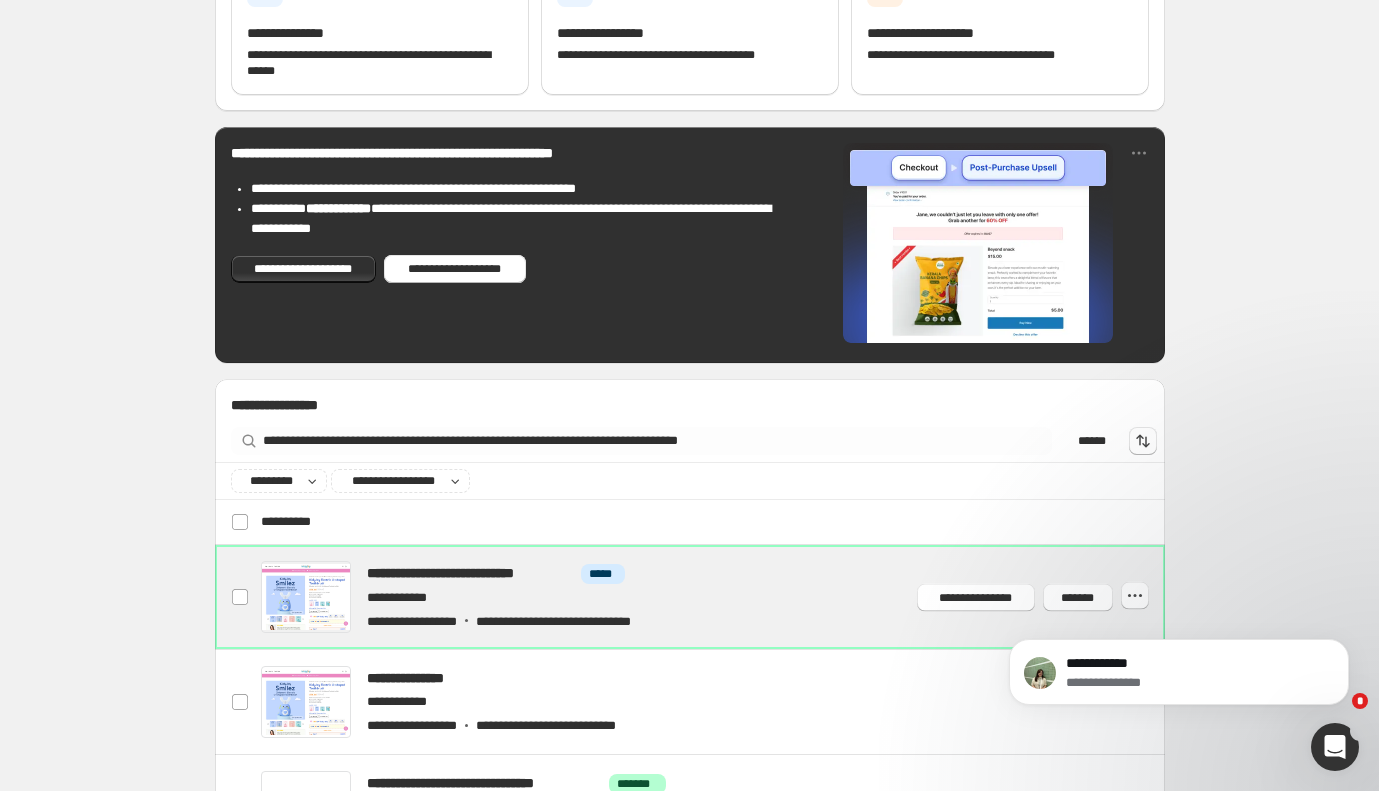 click at bounding box center [713, 597] 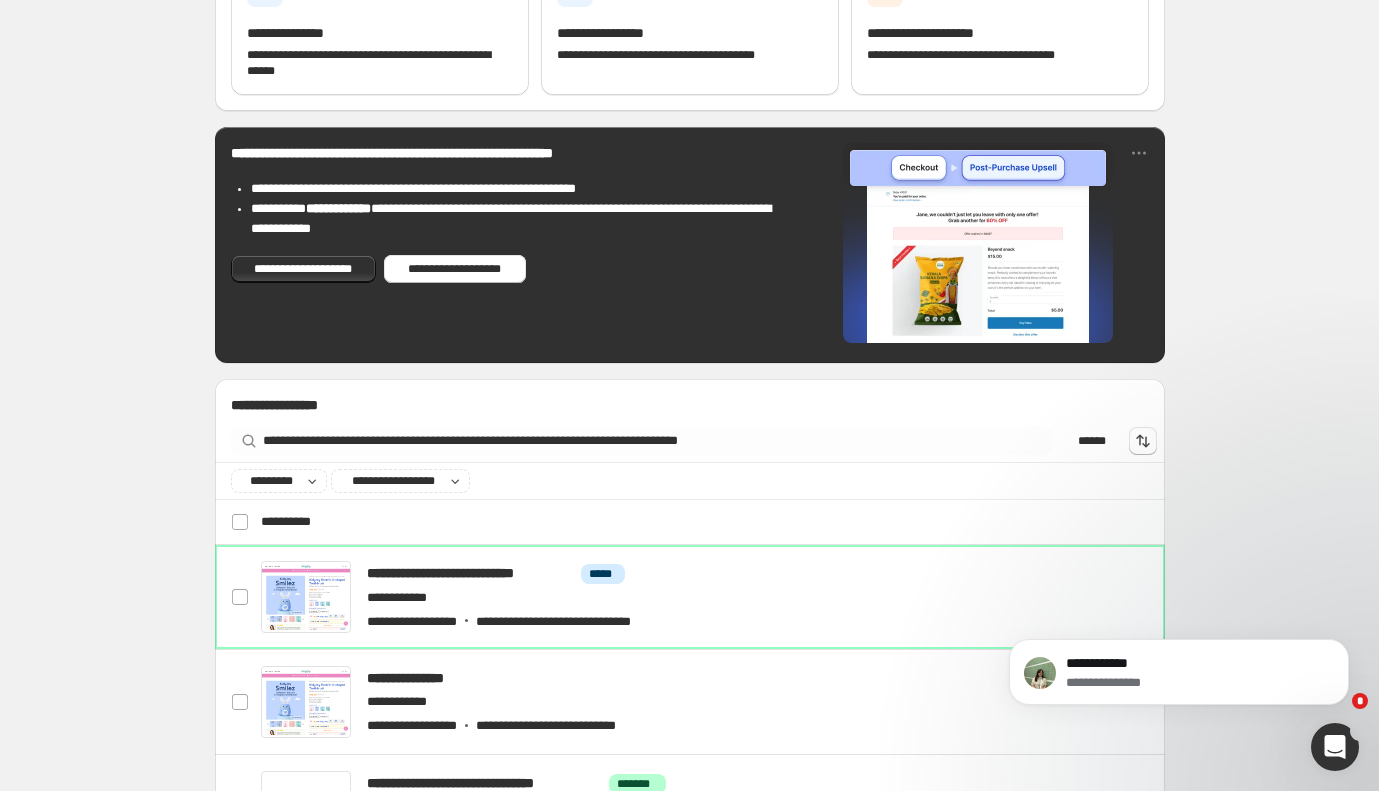 click on "**********" at bounding box center [1179, 580] 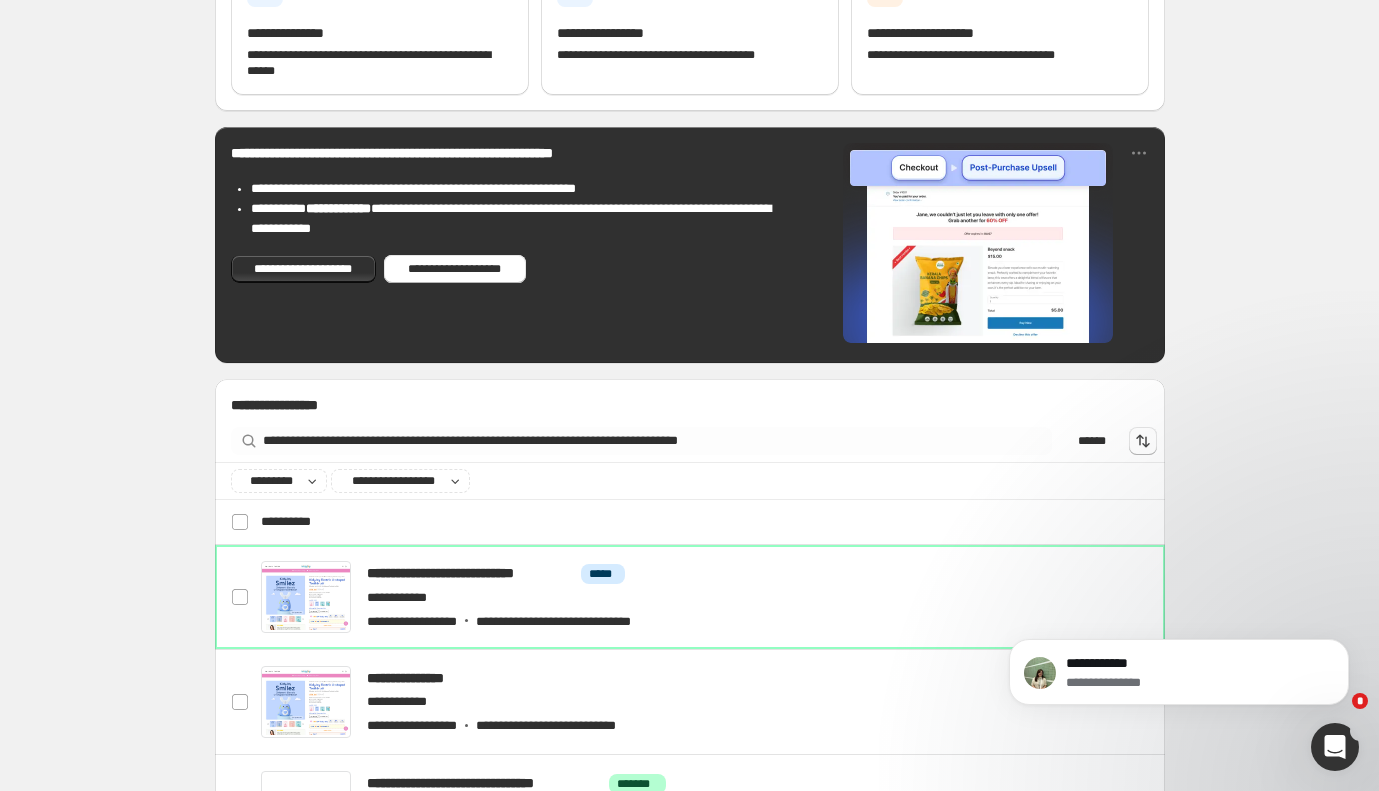 click on "**********" at bounding box center [1179, 580] 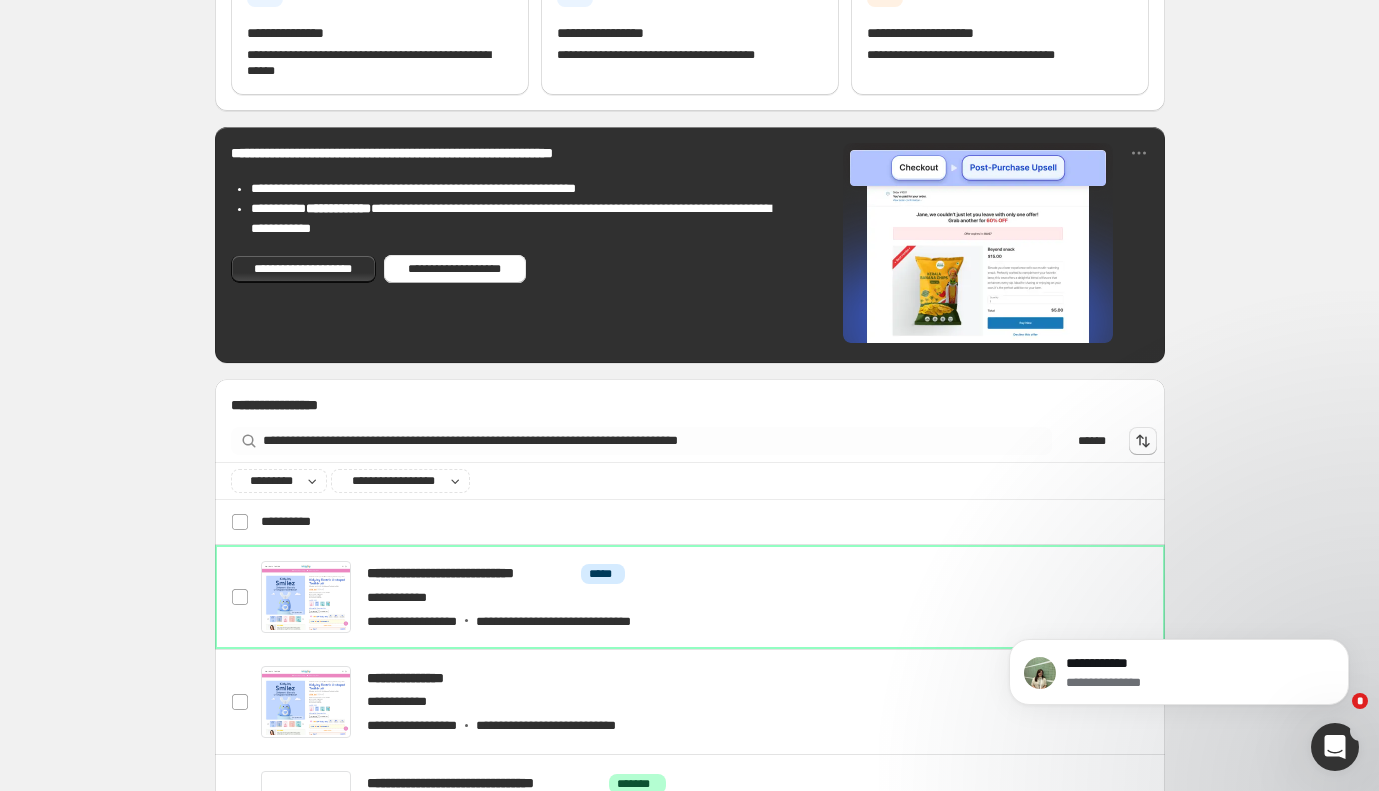 click on "**********" at bounding box center (689, 750) 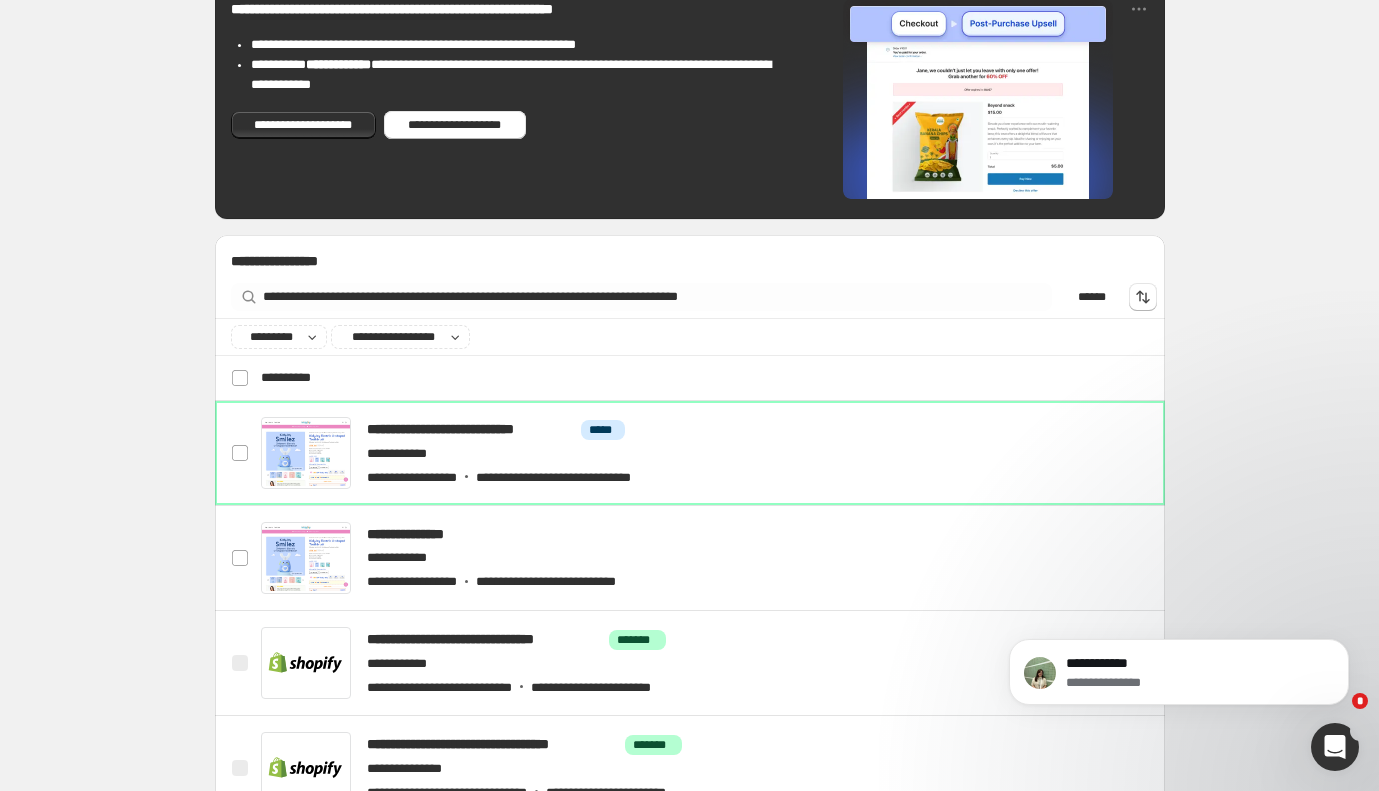 scroll, scrollTop: 361, scrollLeft: 0, axis: vertical 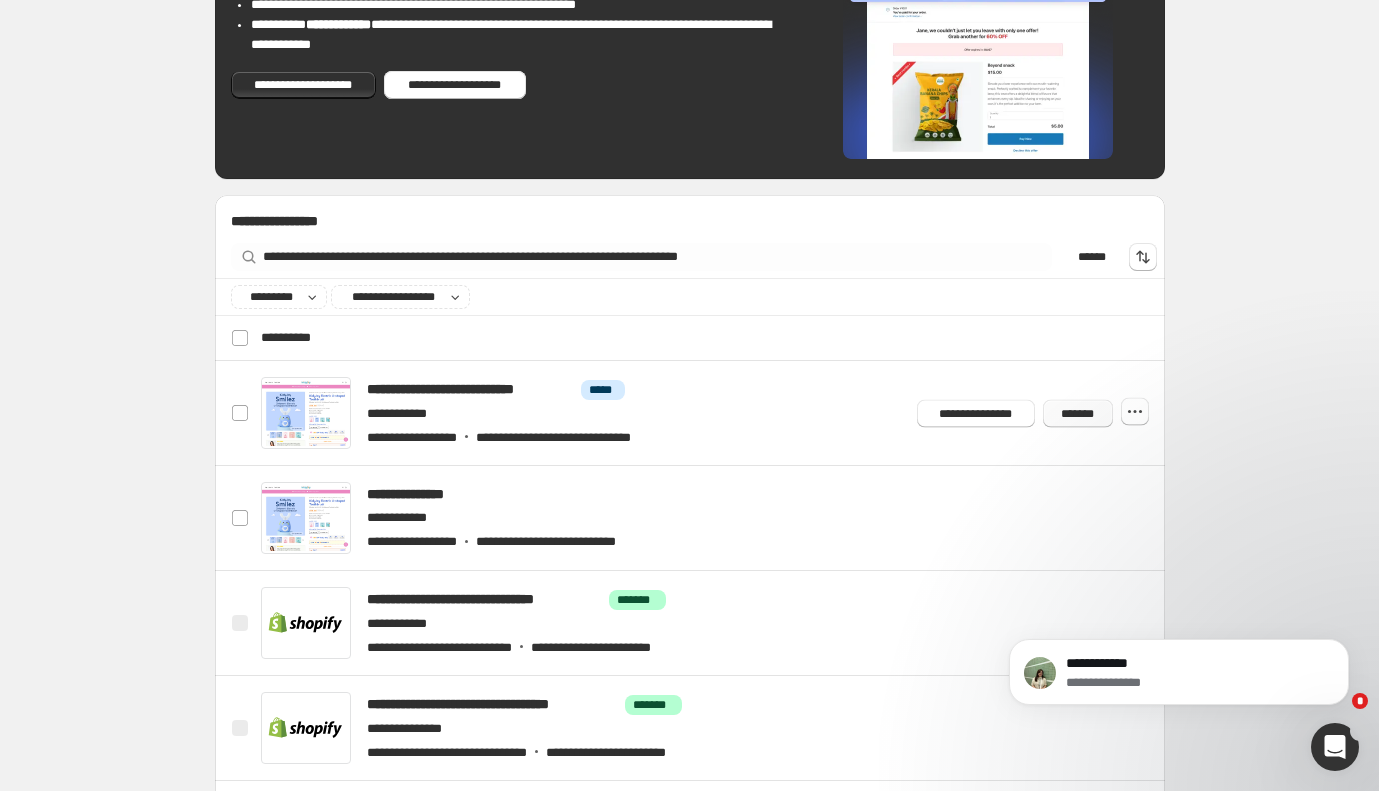 click on "*******" at bounding box center [1078, 413] 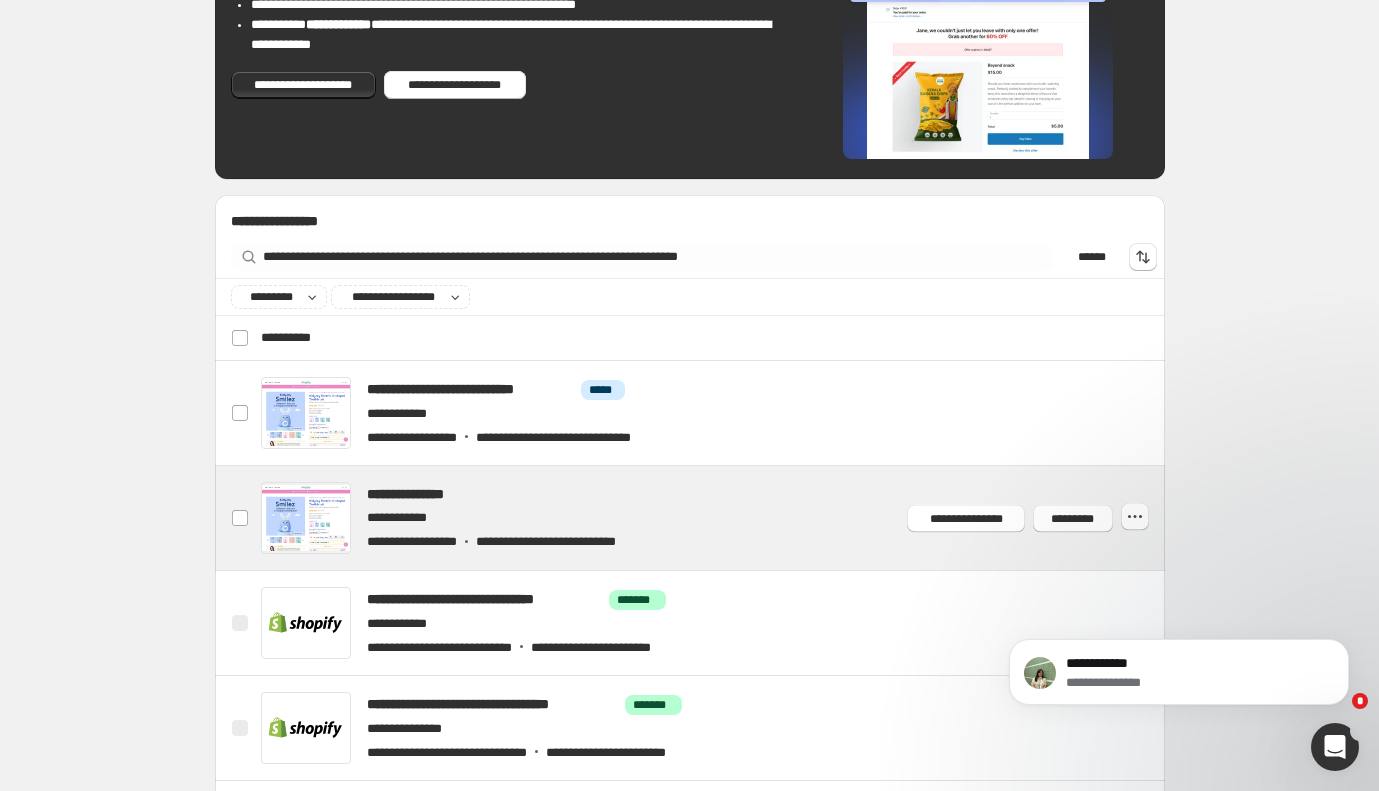 click at bounding box center (713, 518) 